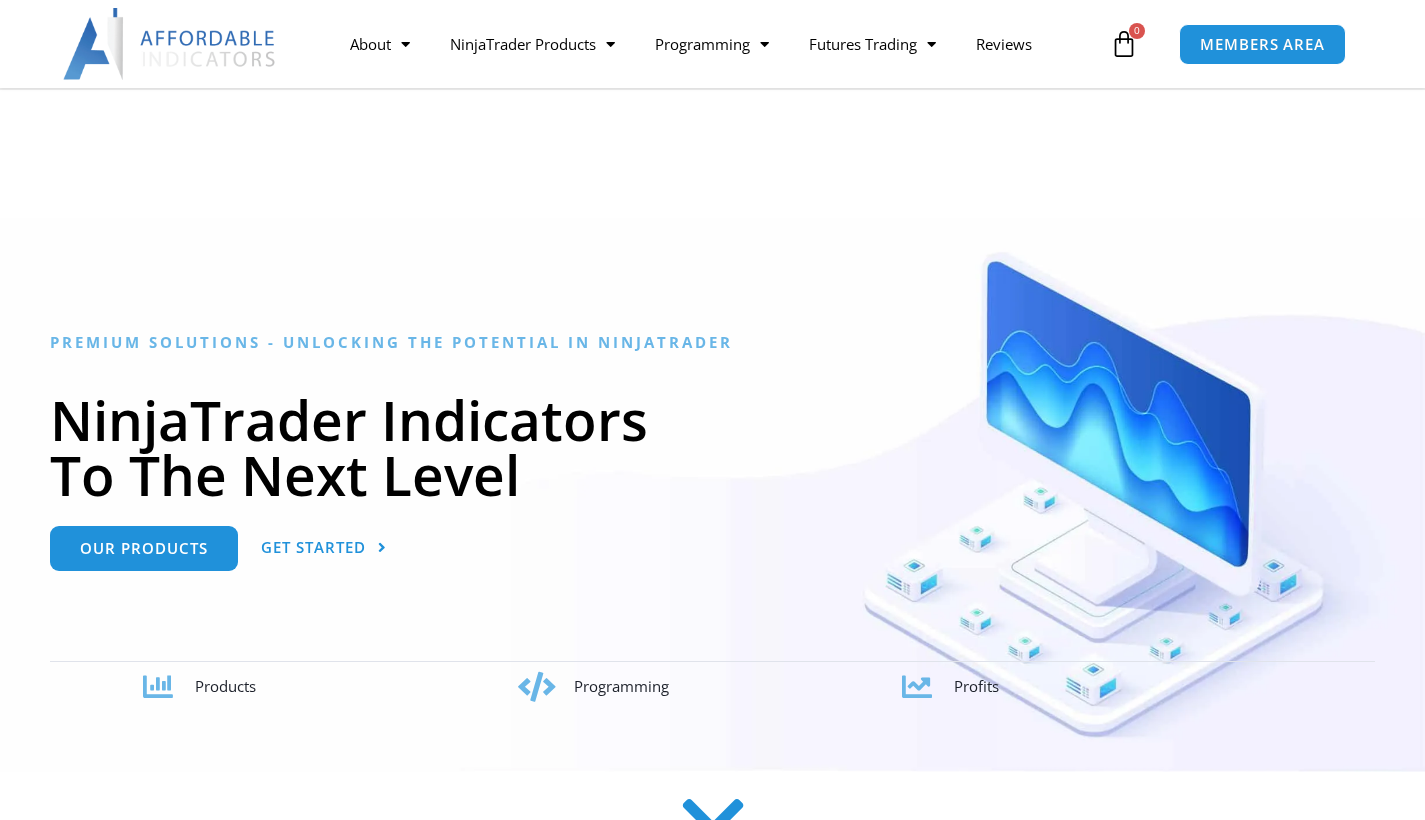 scroll, scrollTop: 300, scrollLeft: 0, axis: vertical 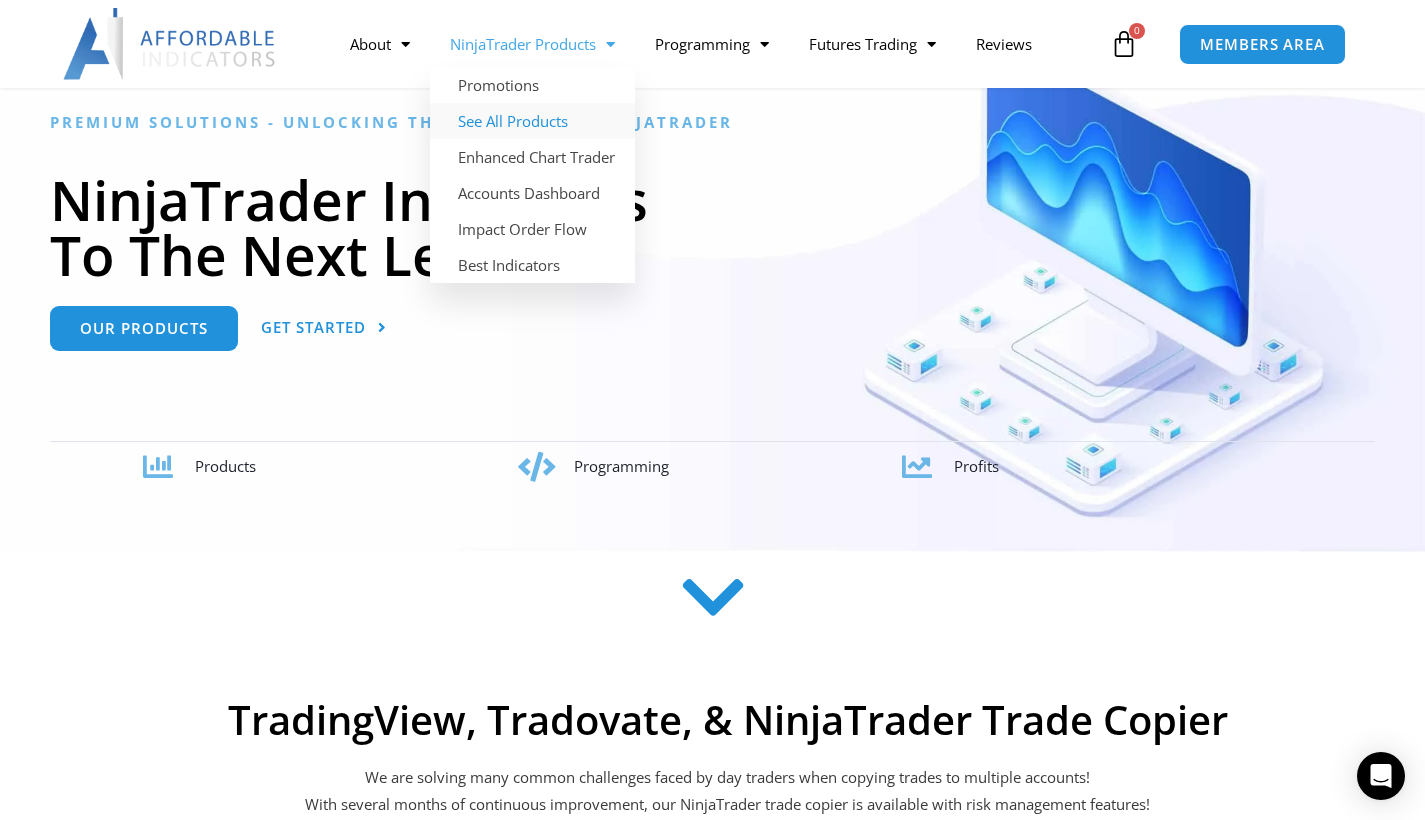 click on "See All Products" 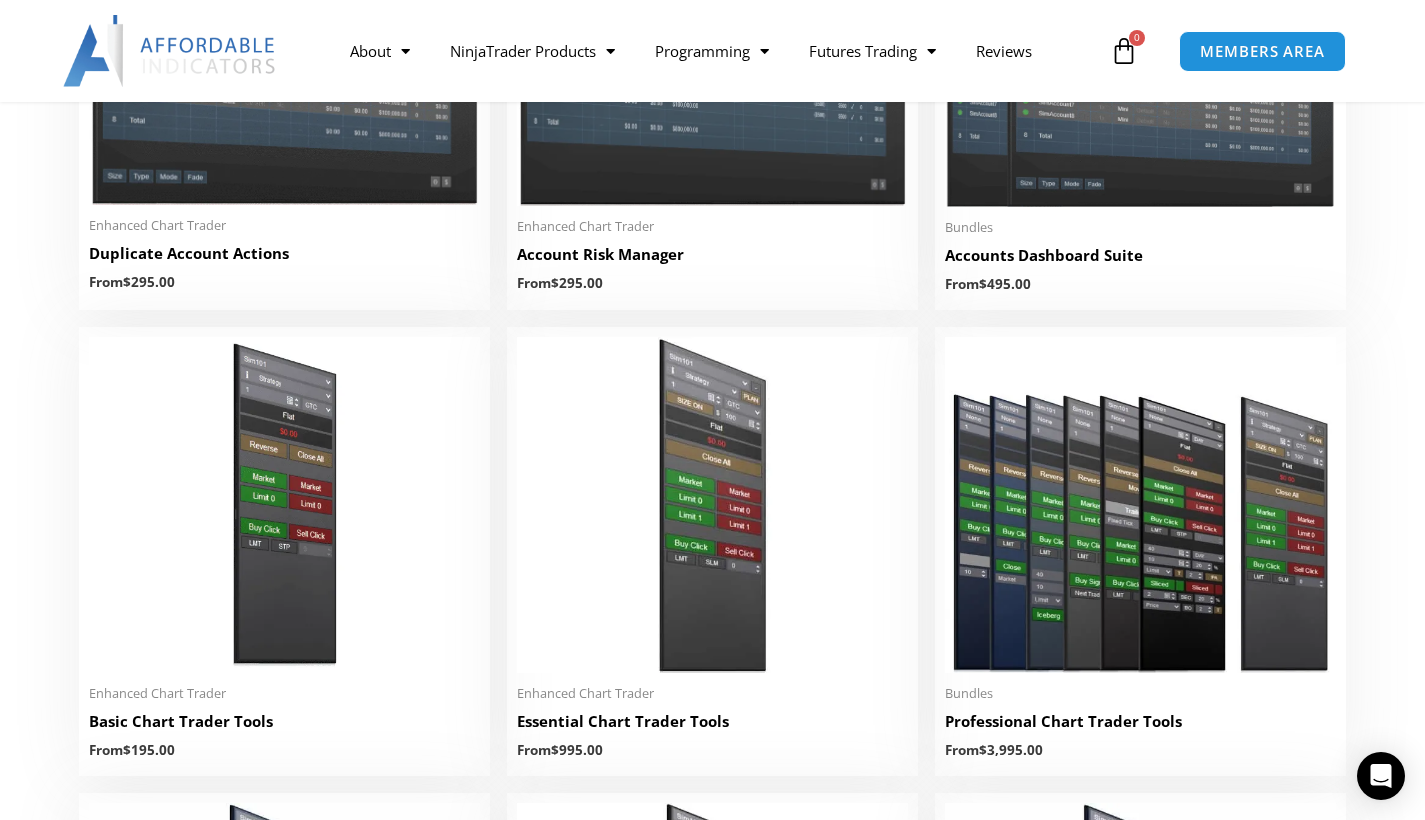 scroll, scrollTop: 449, scrollLeft: 0, axis: vertical 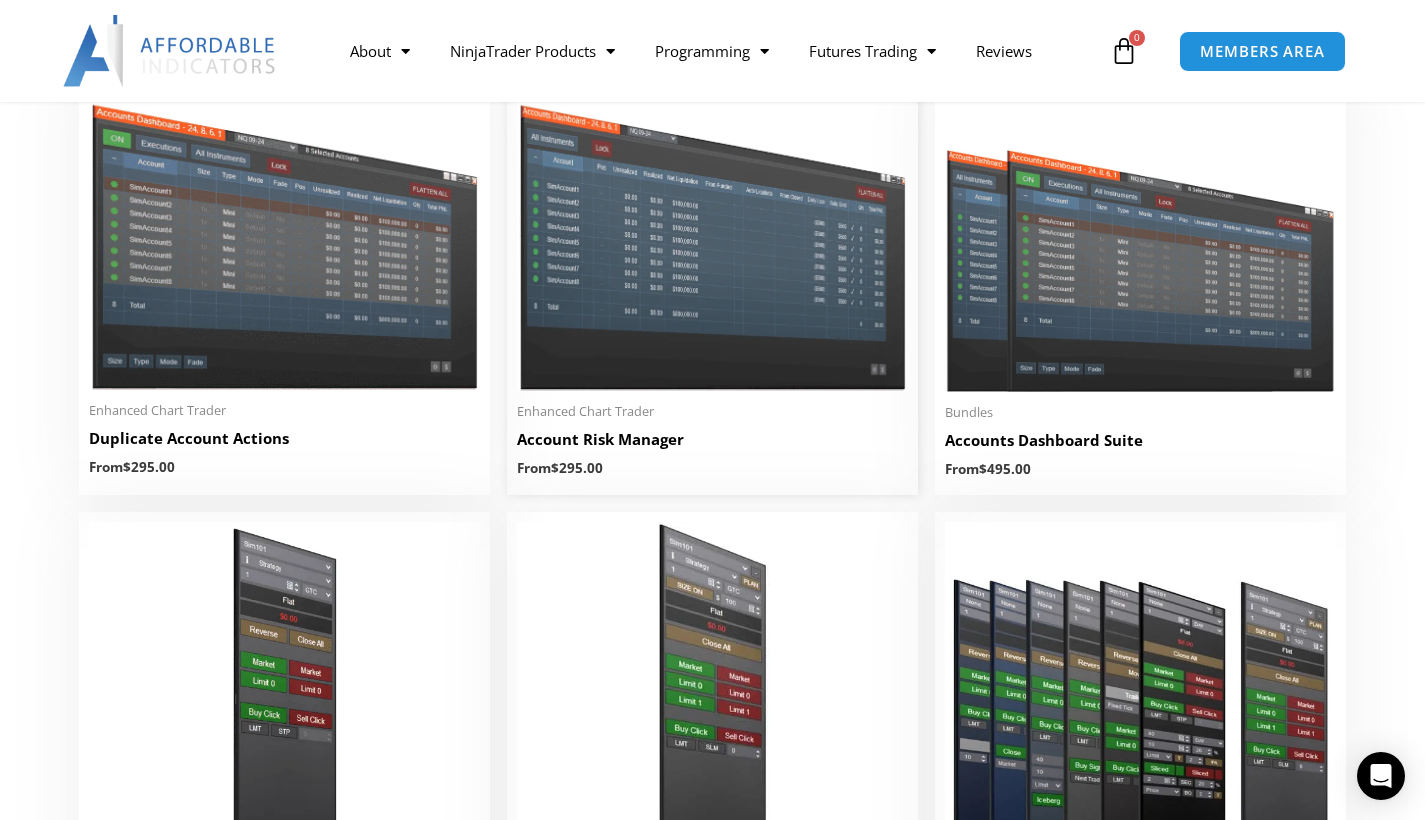 click at bounding box center (712, 235) 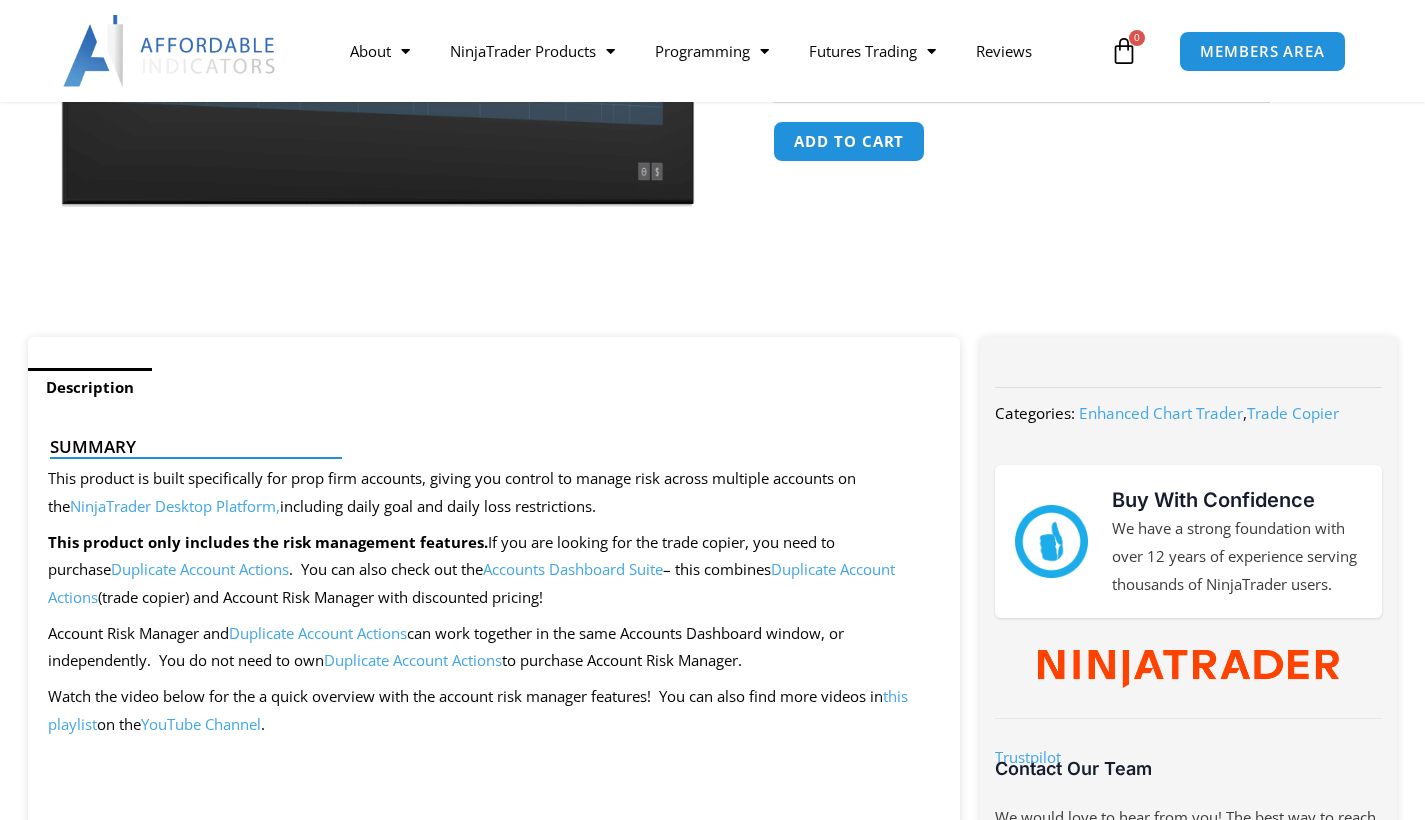 scroll, scrollTop: 487, scrollLeft: 0, axis: vertical 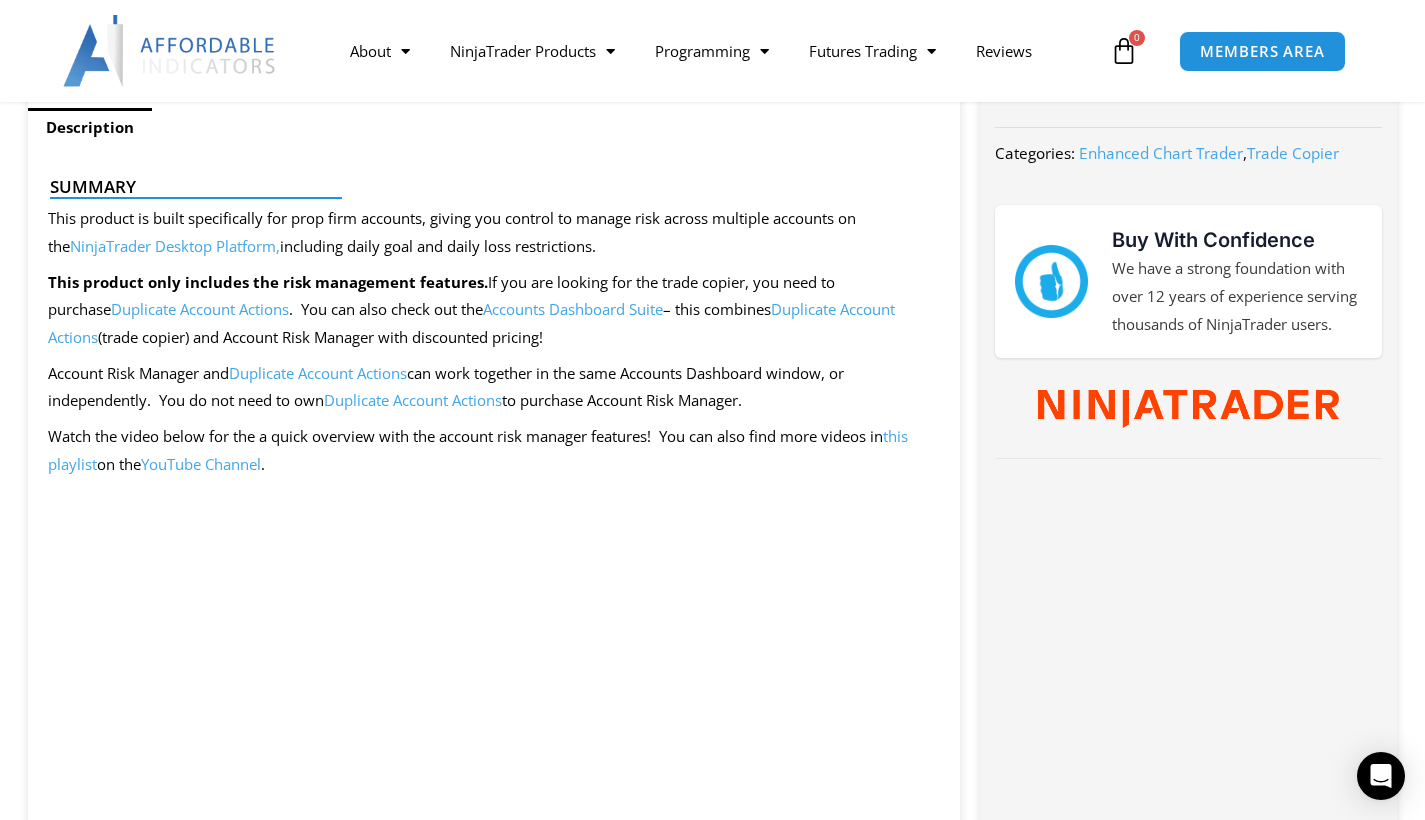 click on "Summary                                                                 This product is built specifically for prop firm accounts, giving you control to manage risk across multiple accounts on the  NinjaTrader Desktop Platform,  including daily goal and daily loss restrictions.   This product only includes the risk management features.   If you are looking for the trade copier, you need to purchase  Duplicate Account Actions .  You can also check out the  Accounts Dashboard Suite  – this combines  Duplicate Account Actions  (trade copier) and Account Risk Manager with discounted pricing!   Account Risk Manager and  Duplicate Account Actions  can work together in the same Accounts Dashboard window, or independently.  You do not need to own  Duplicate Account Actions  to purchase Account Risk Manager.   Watch the video below for the a quick overview with the account risk manager features!  You can also find more videos in  this playlist  on the  YouTube Channel ." at bounding box center [494, 2207] 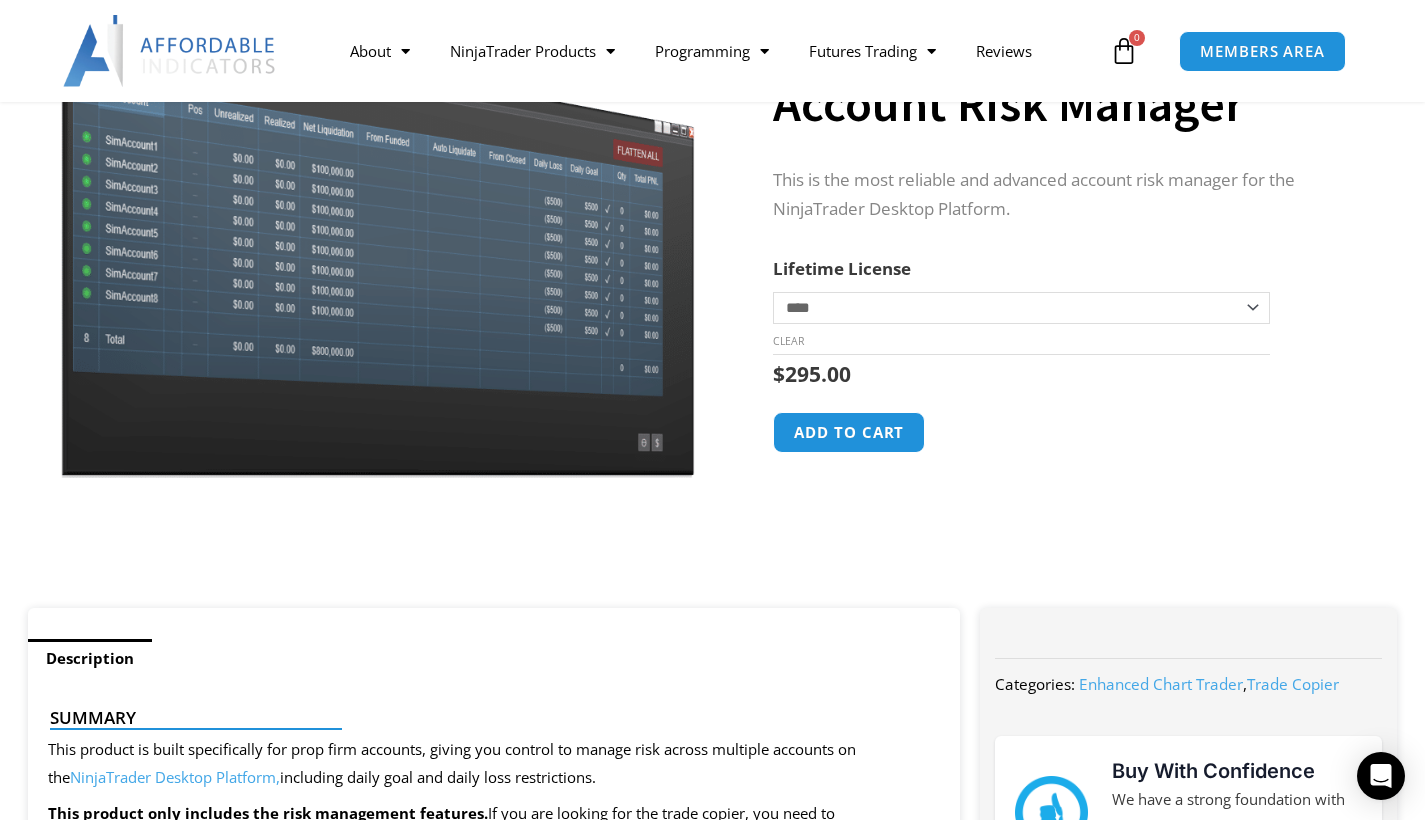 scroll, scrollTop: 216, scrollLeft: 0, axis: vertical 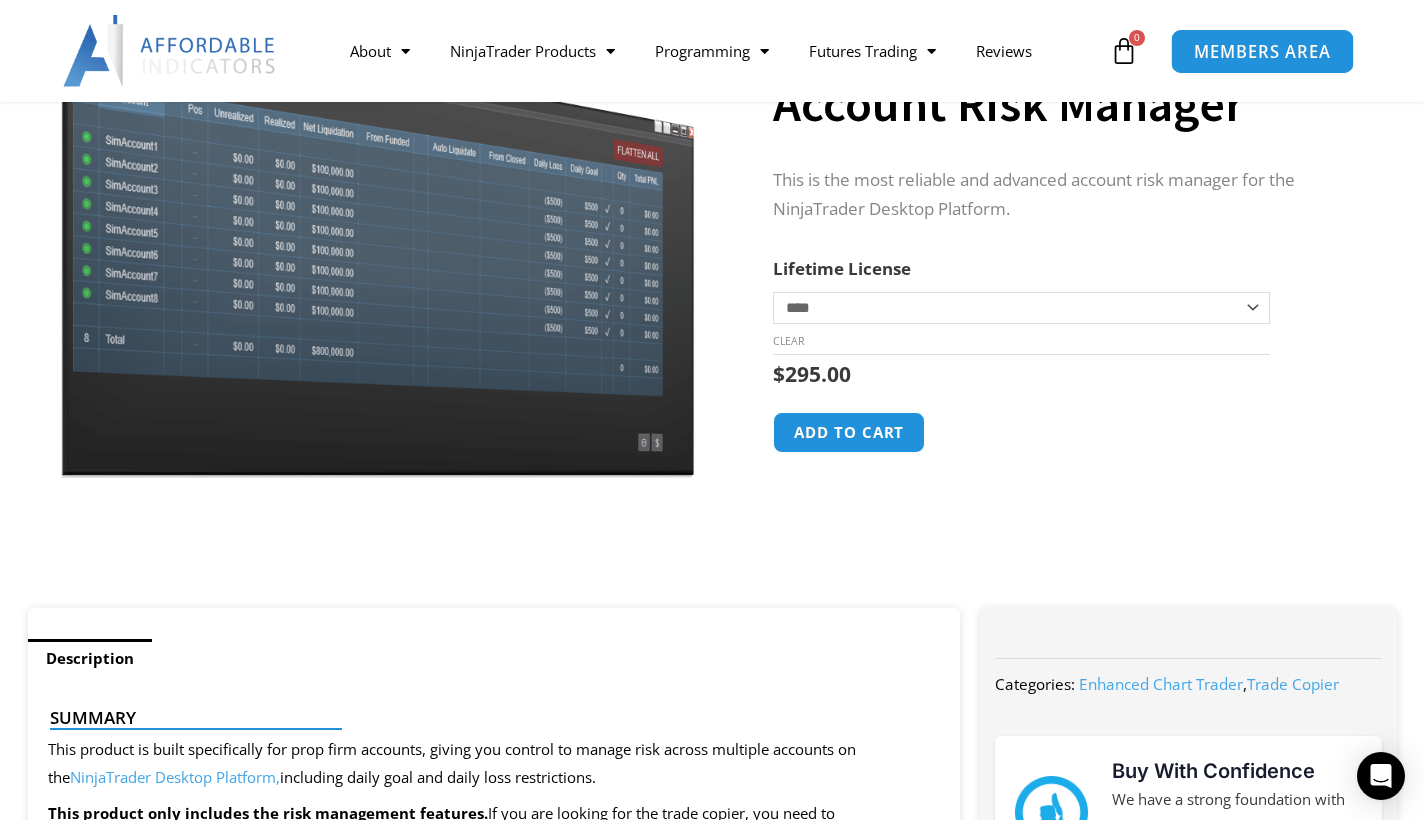 click on "MEMBERS AREA" at bounding box center (1262, 50) 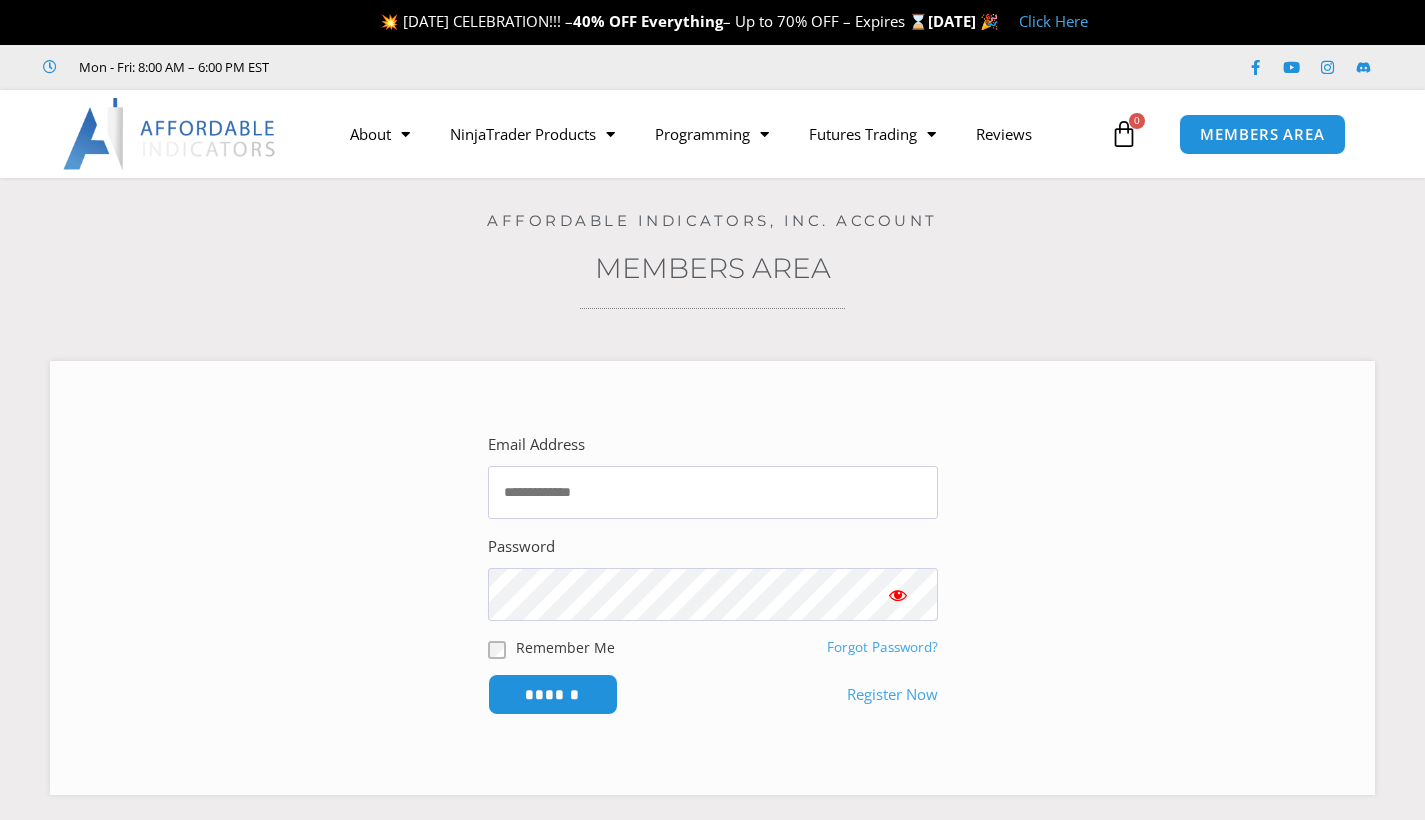 scroll, scrollTop: 0, scrollLeft: 0, axis: both 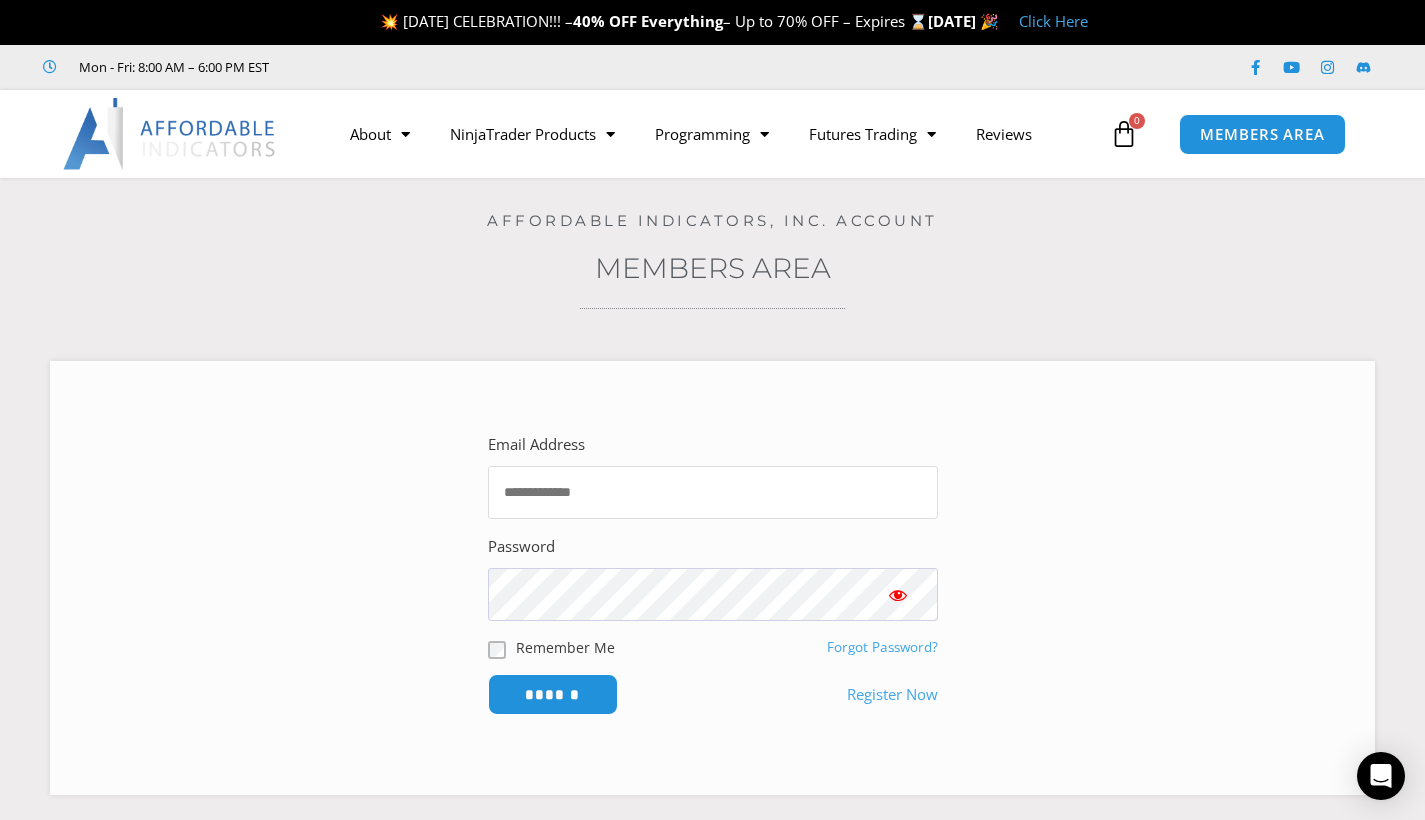 type on "**********" 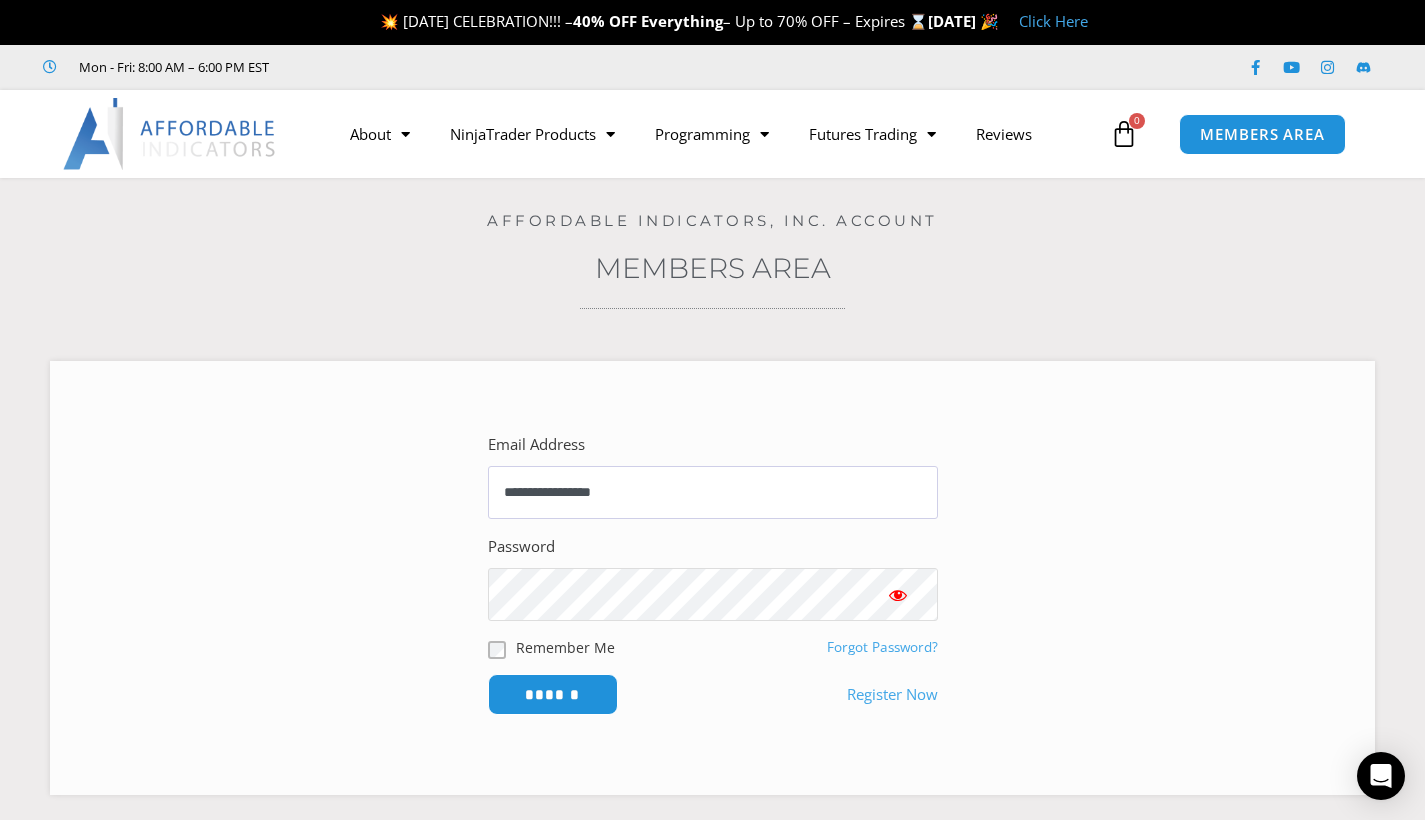 click on "******" at bounding box center (553, 694) 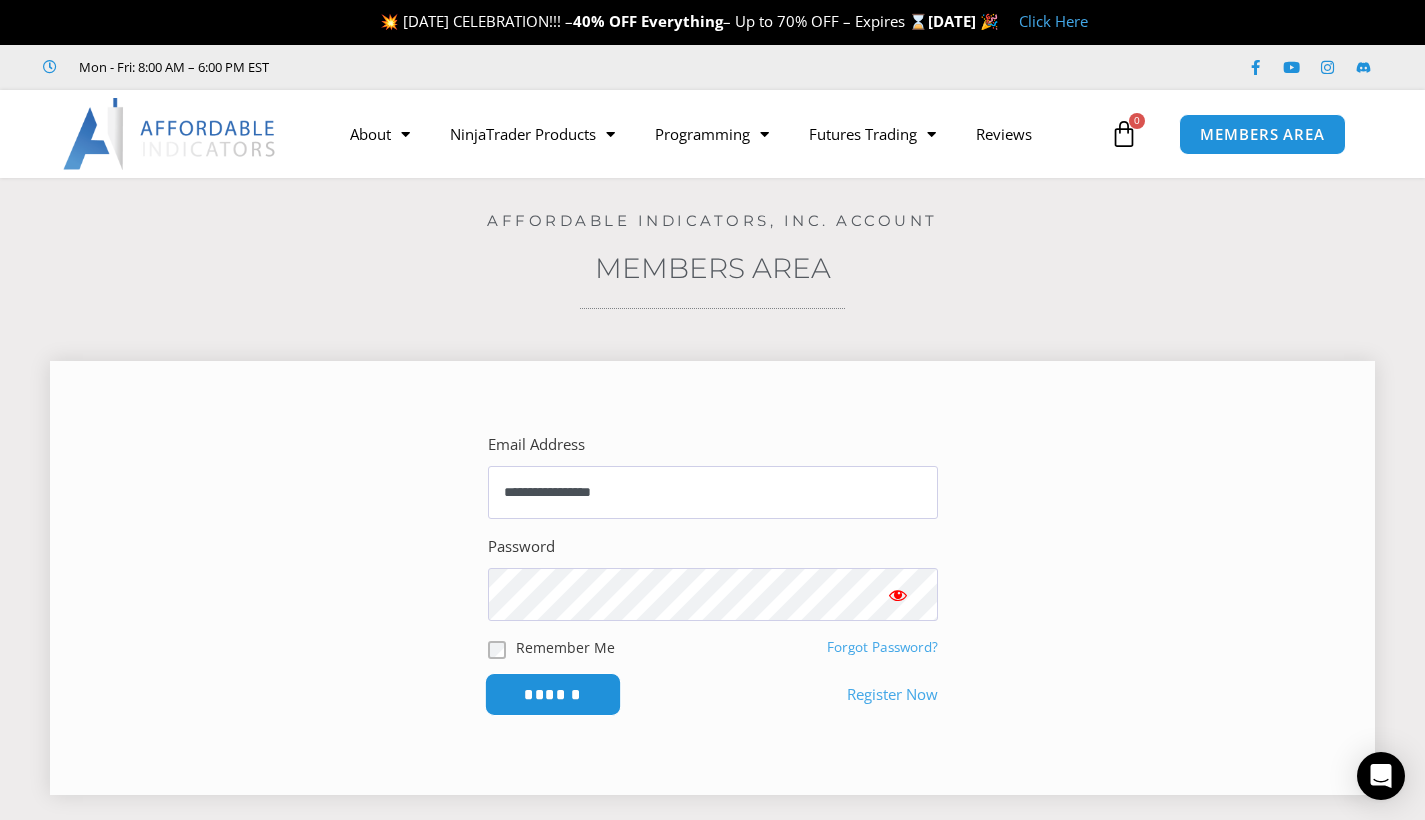 click on "******" at bounding box center [552, 694] 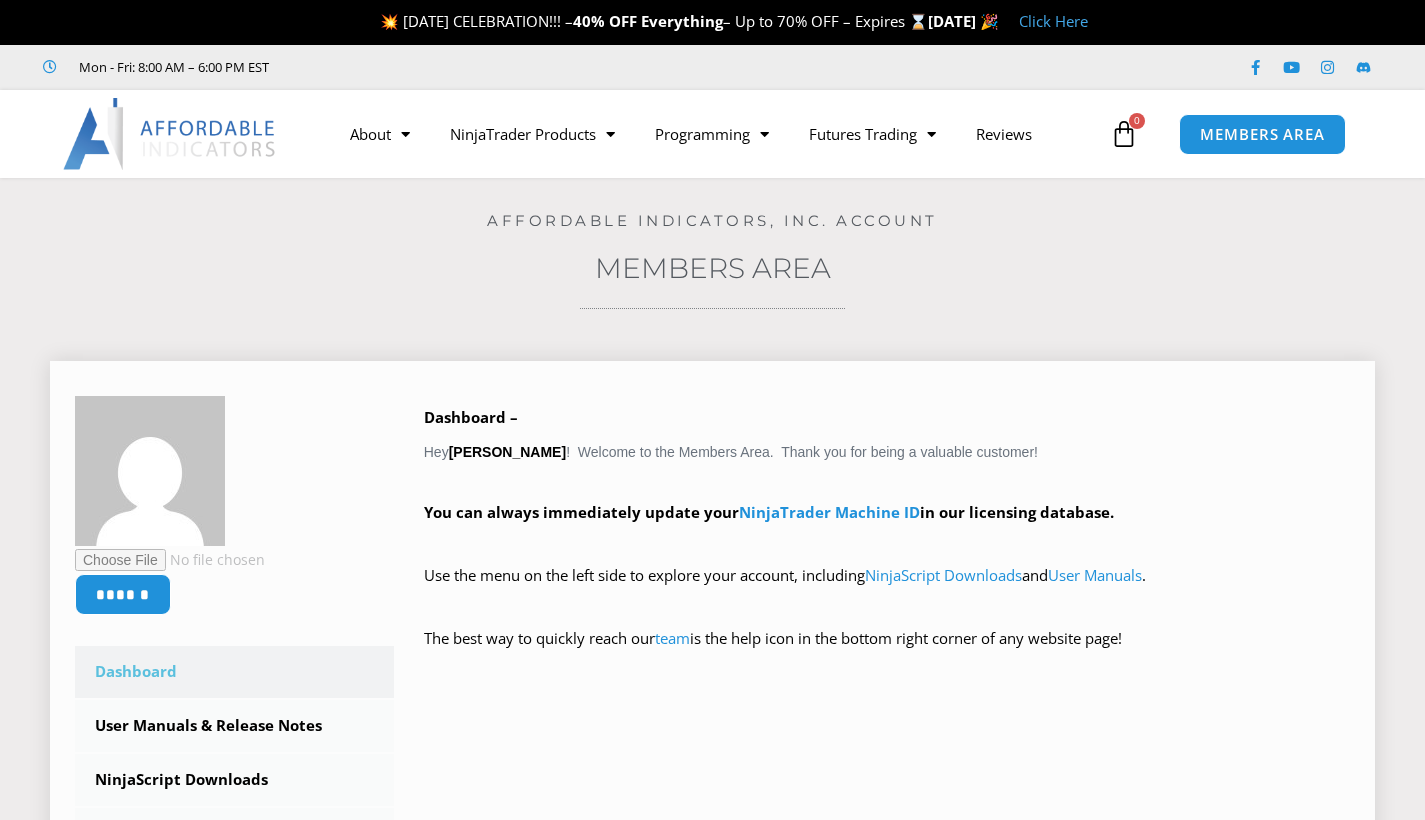 scroll, scrollTop: 0, scrollLeft: 0, axis: both 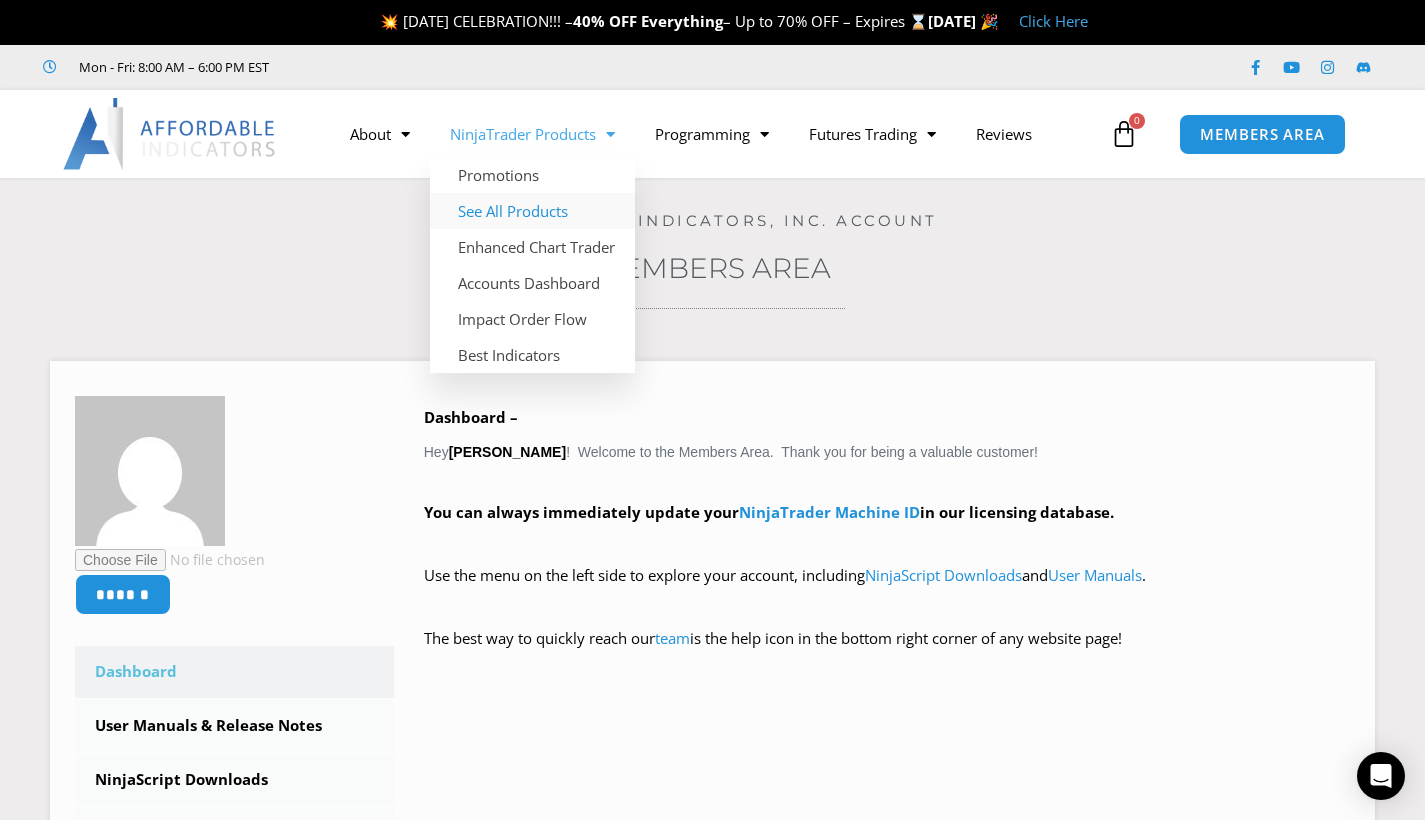 click on "See All Products" 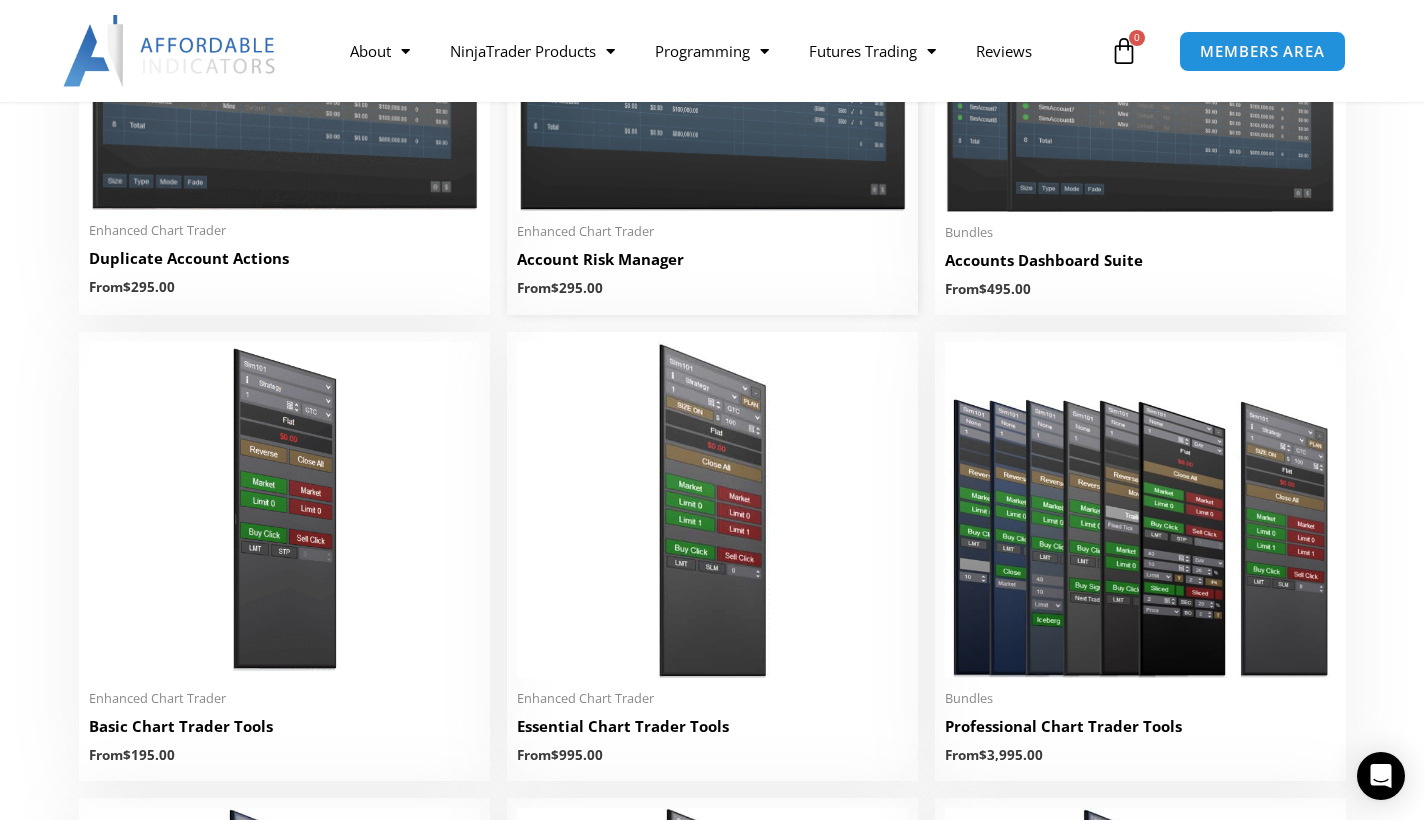 scroll, scrollTop: 632, scrollLeft: 0, axis: vertical 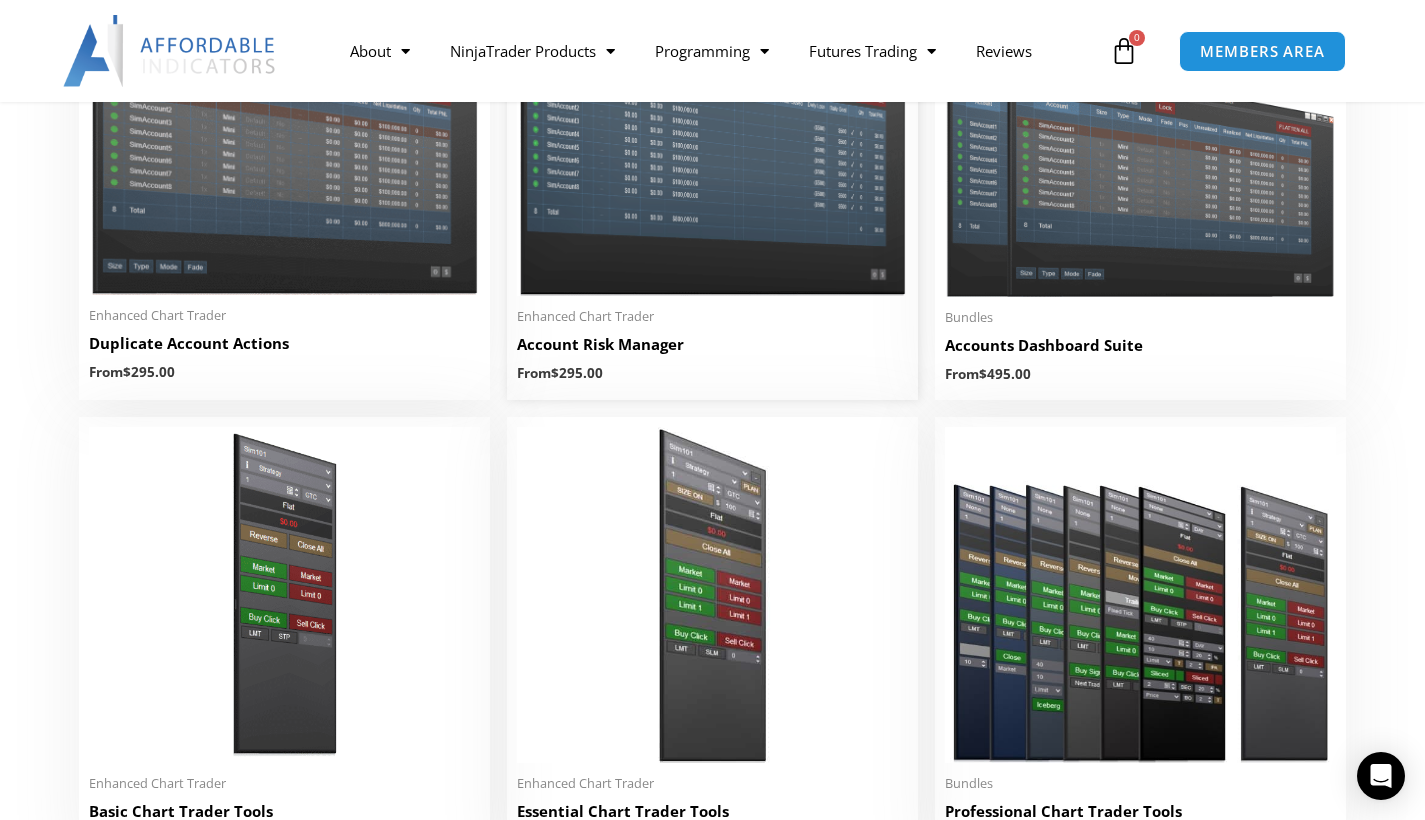 click at bounding box center [712, 140] 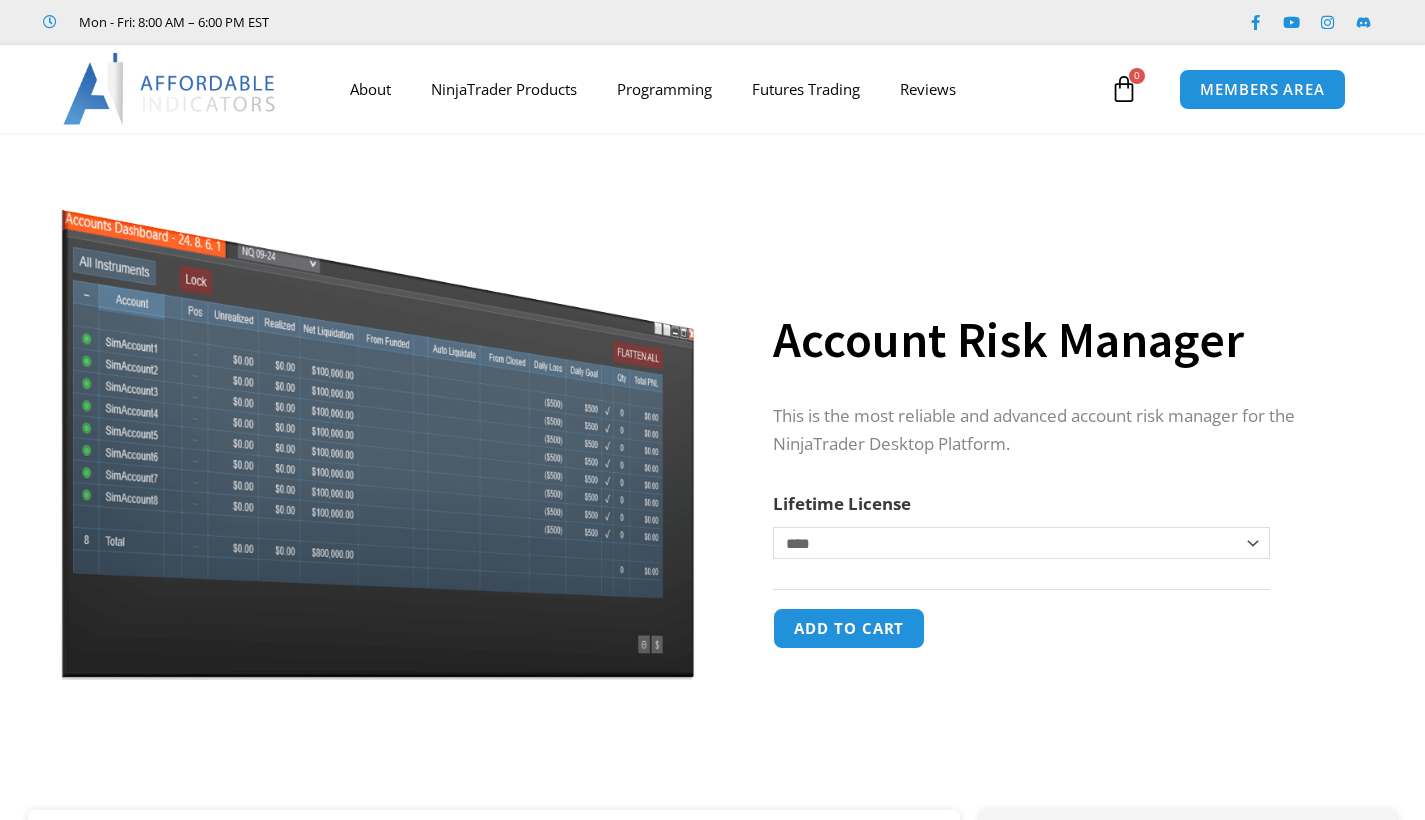 scroll, scrollTop: 0, scrollLeft: 0, axis: both 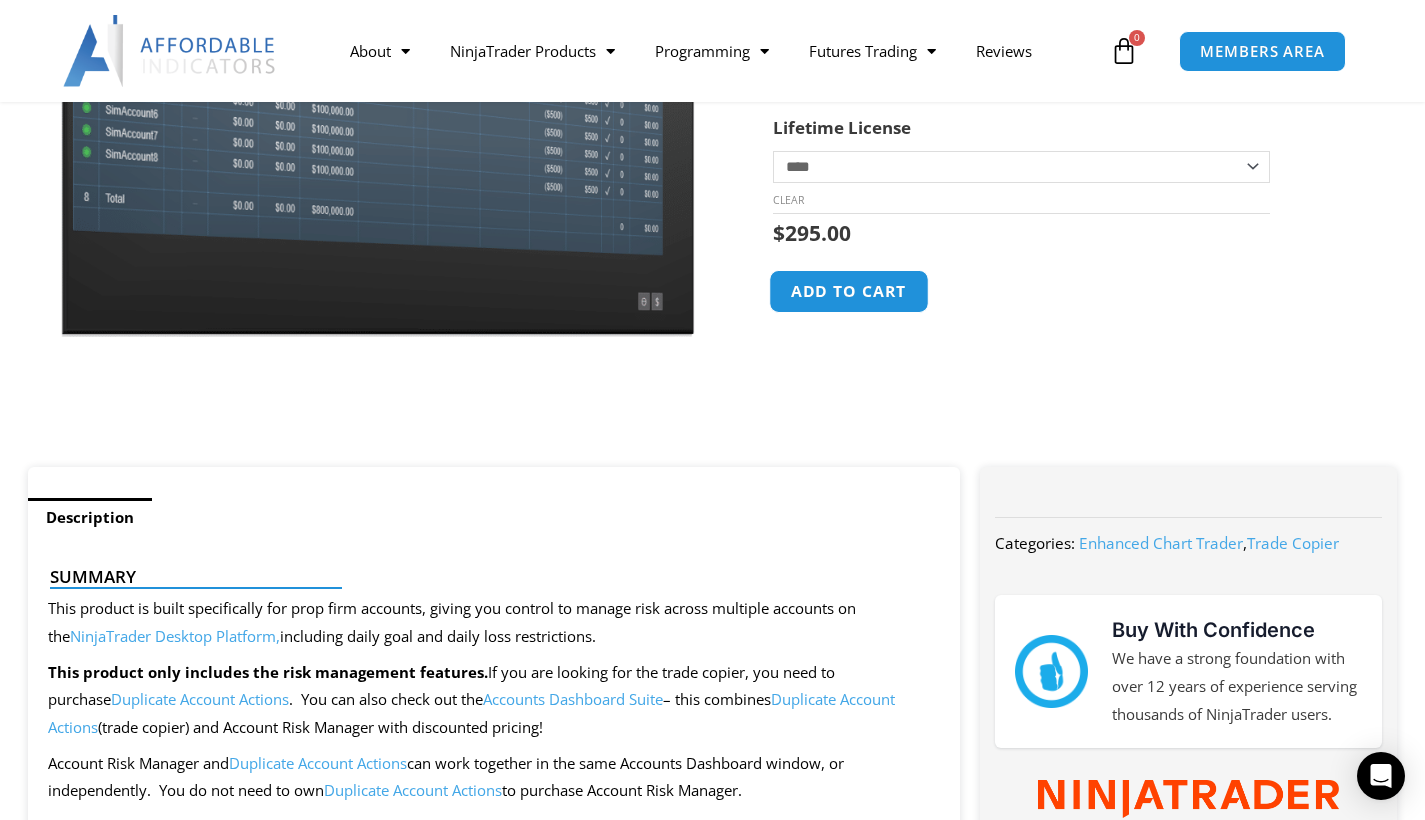 click on "Add to cart" 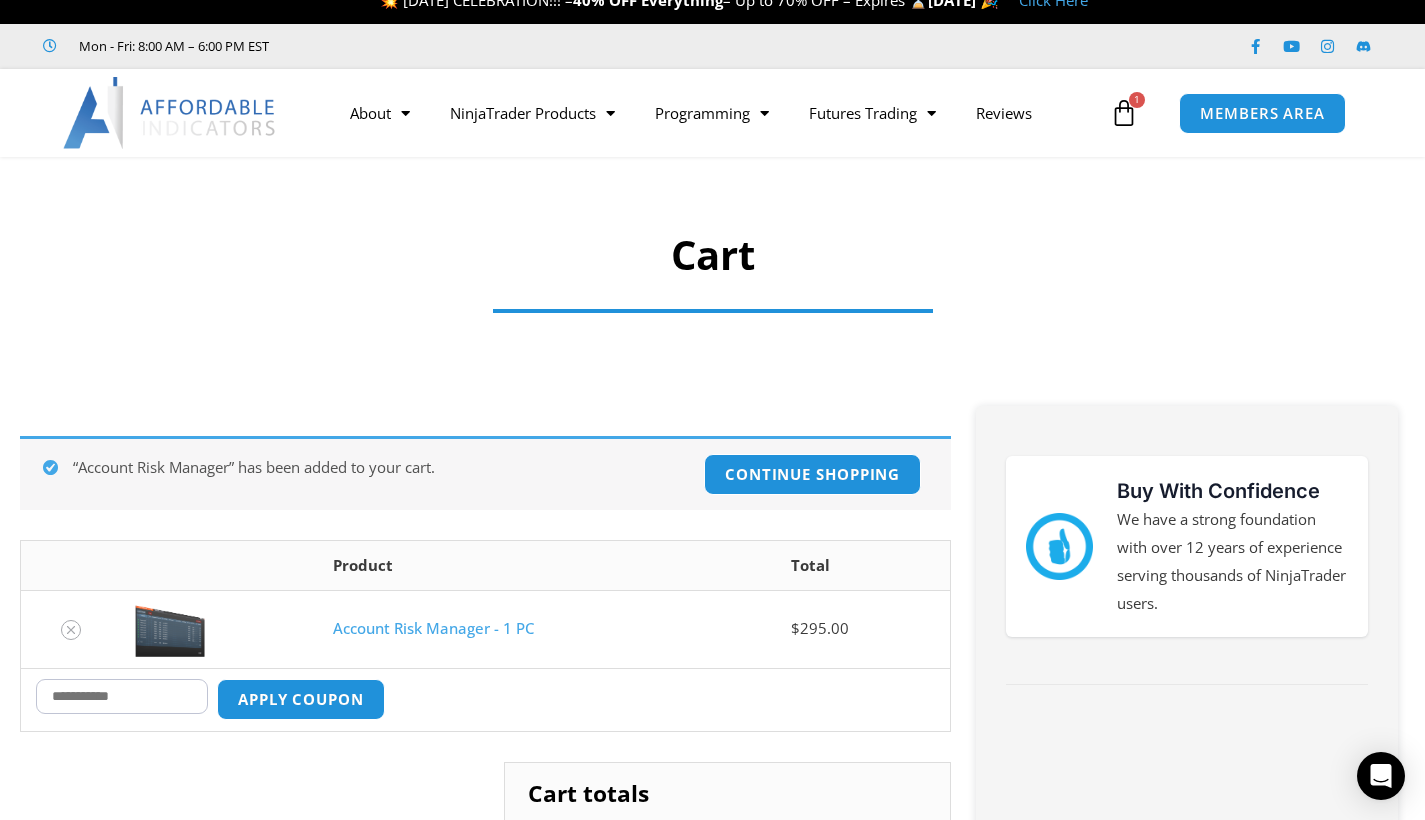 scroll, scrollTop: 92, scrollLeft: 0, axis: vertical 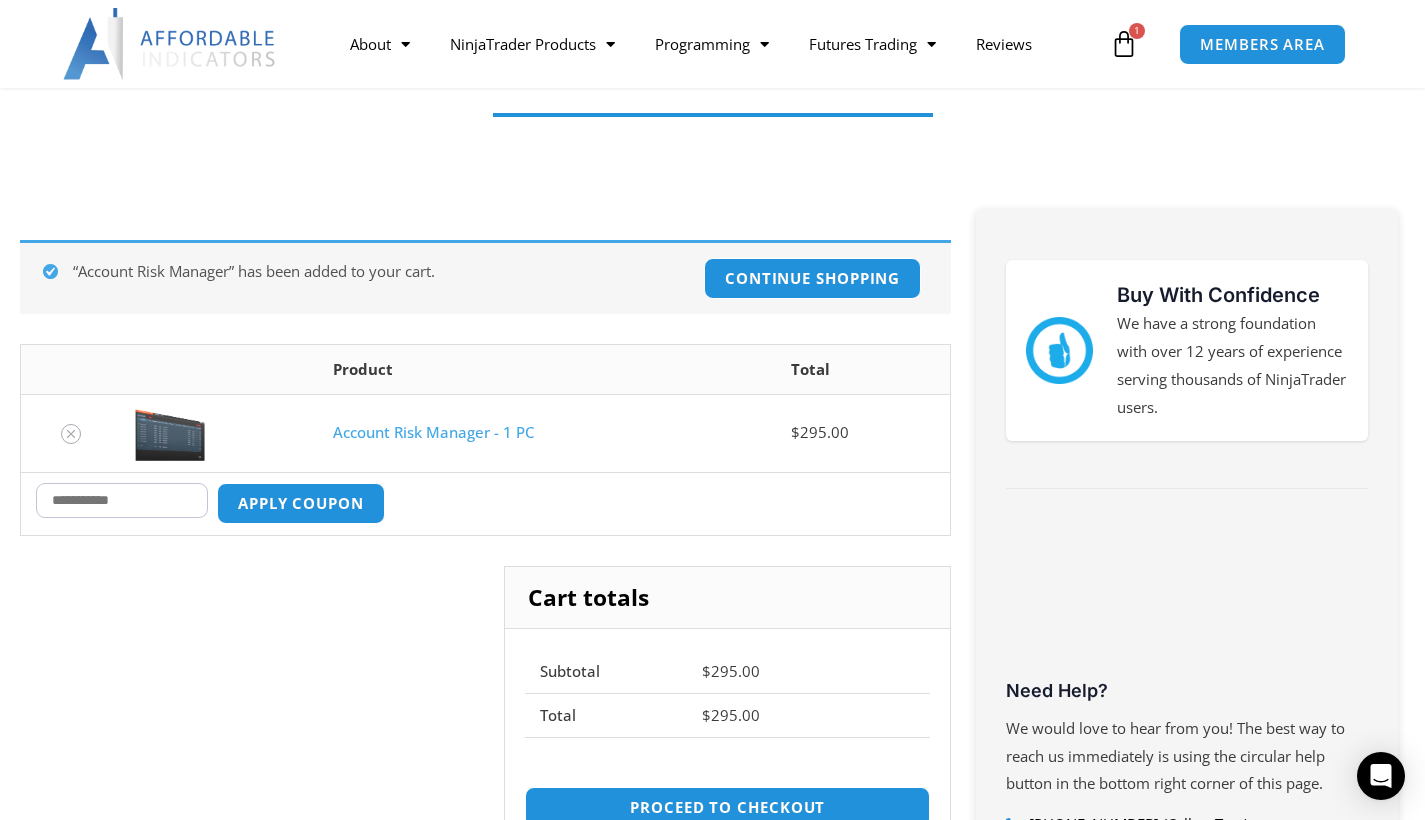 click on "Coupon:" at bounding box center (122, 500) 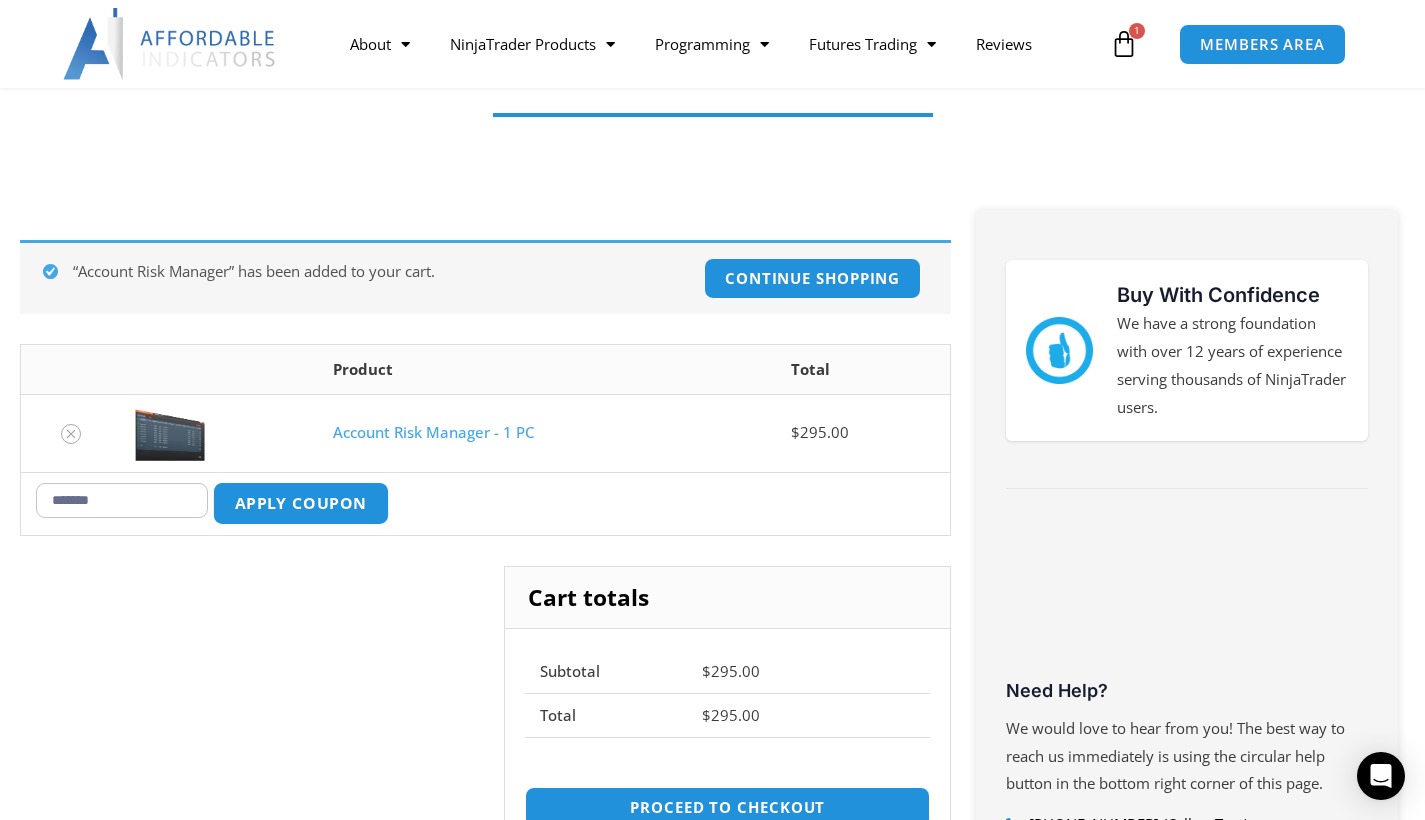 type on "*******" 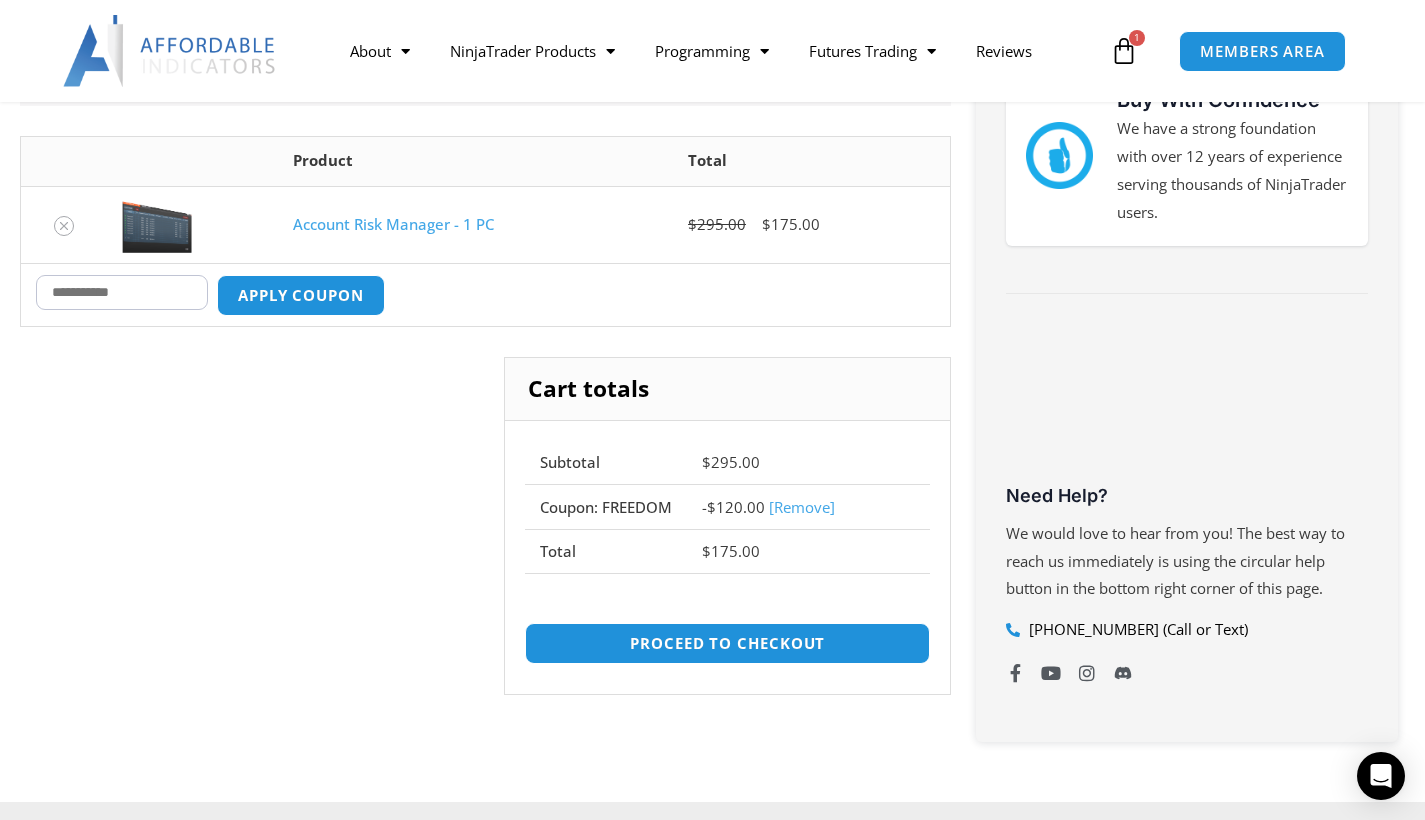 scroll, scrollTop: 414, scrollLeft: 0, axis: vertical 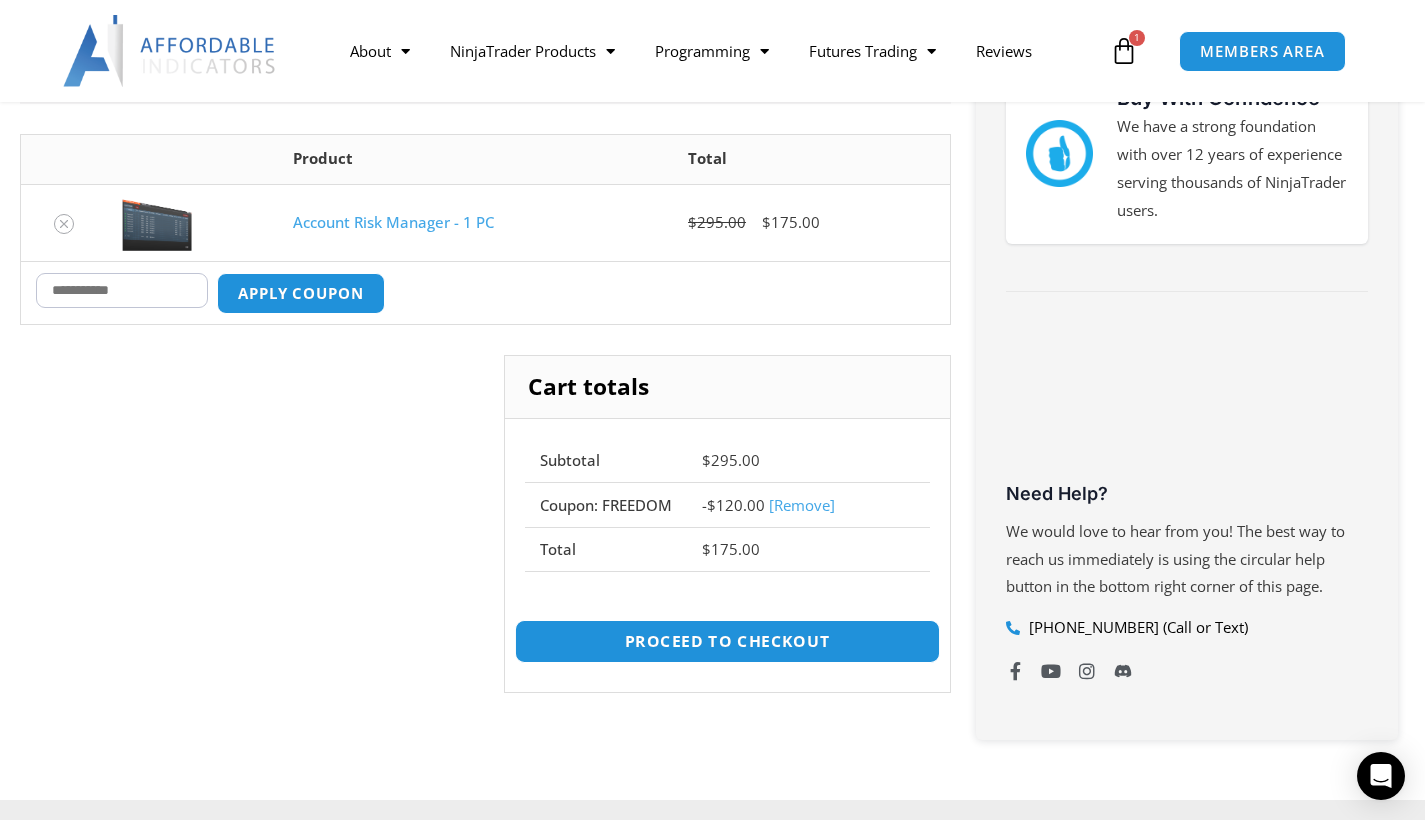 click on "Proceed to checkout" at bounding box center [727, 641] 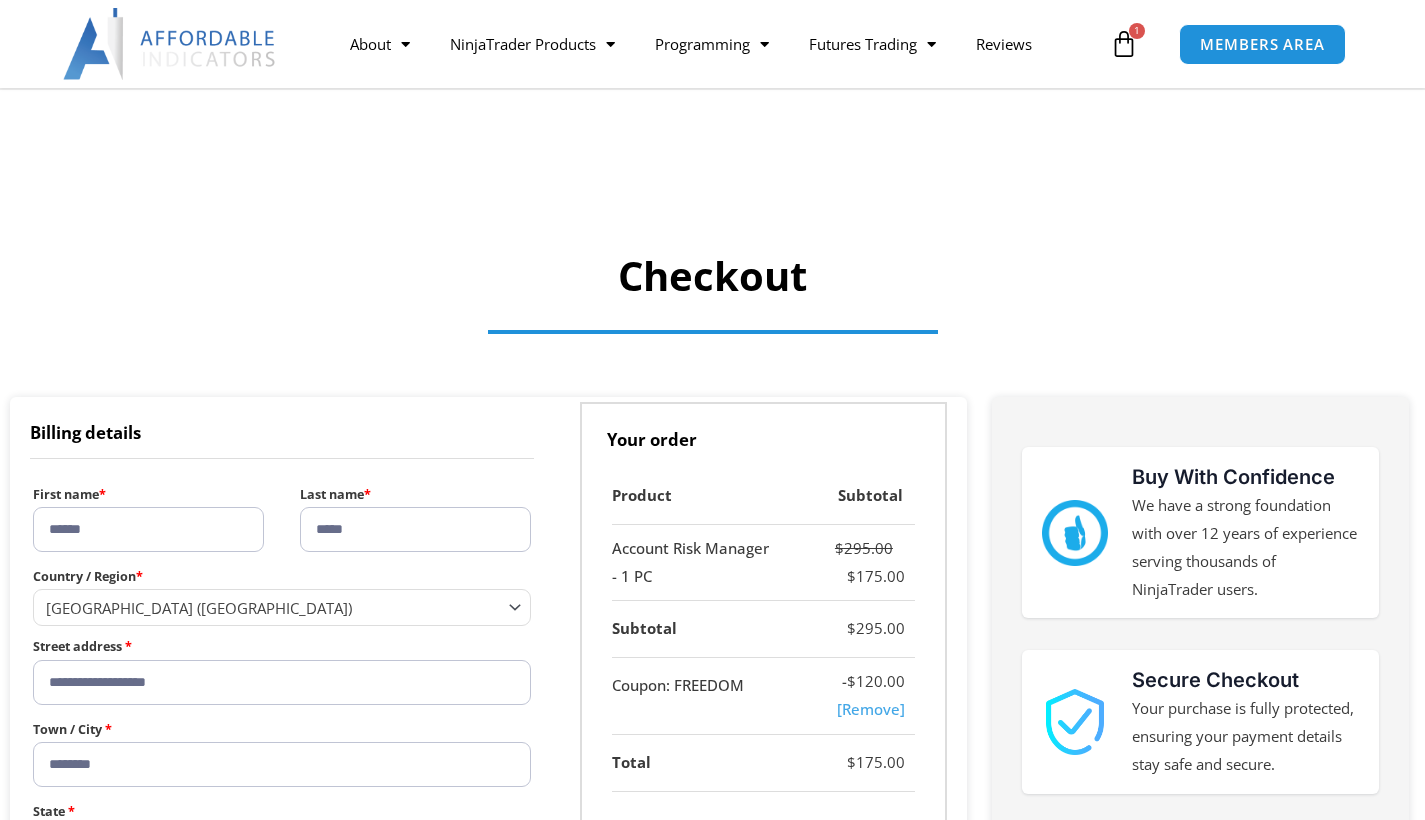 select on "**" 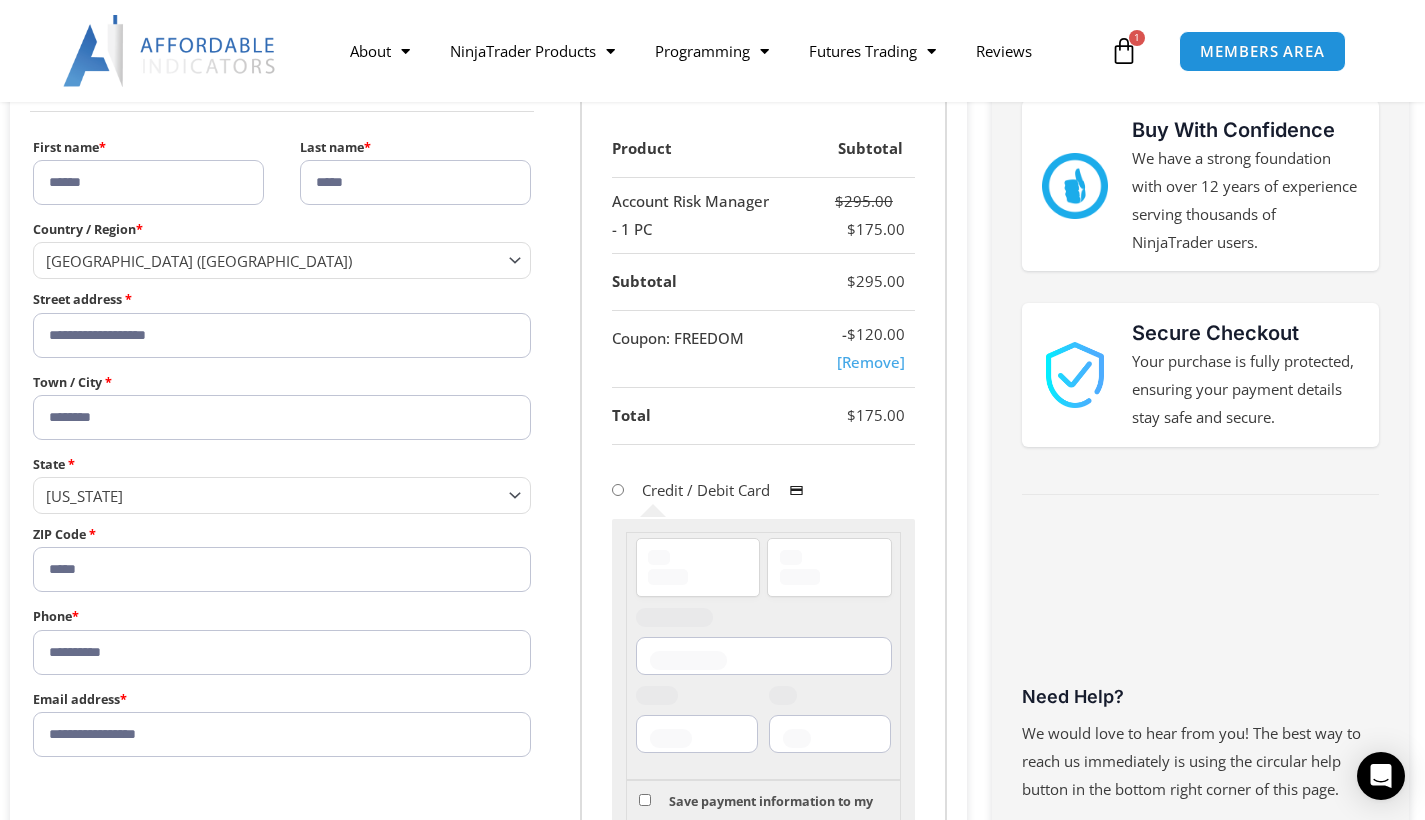 scroll, scrollTop: 451, scrollLeft: 0, axis: vertical 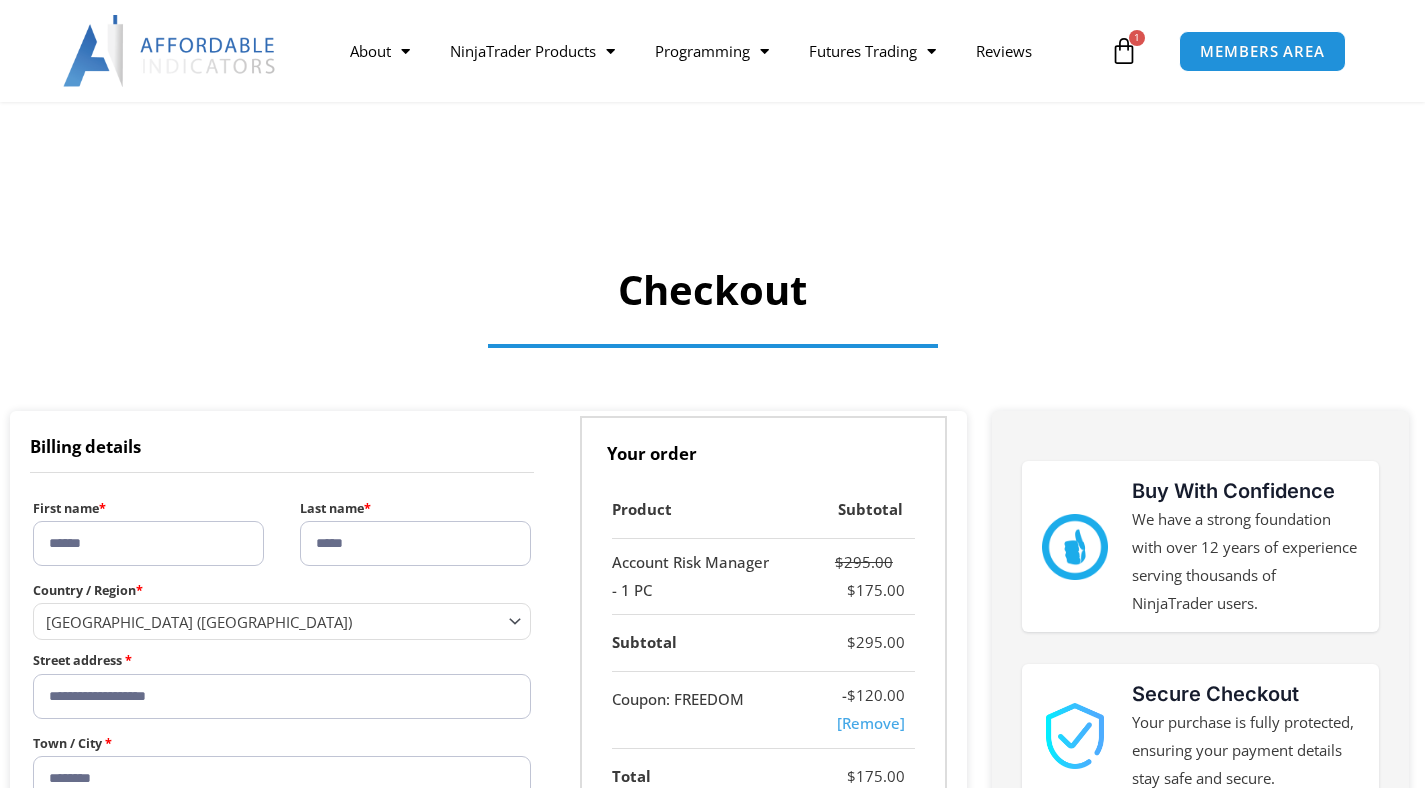 select on "**" 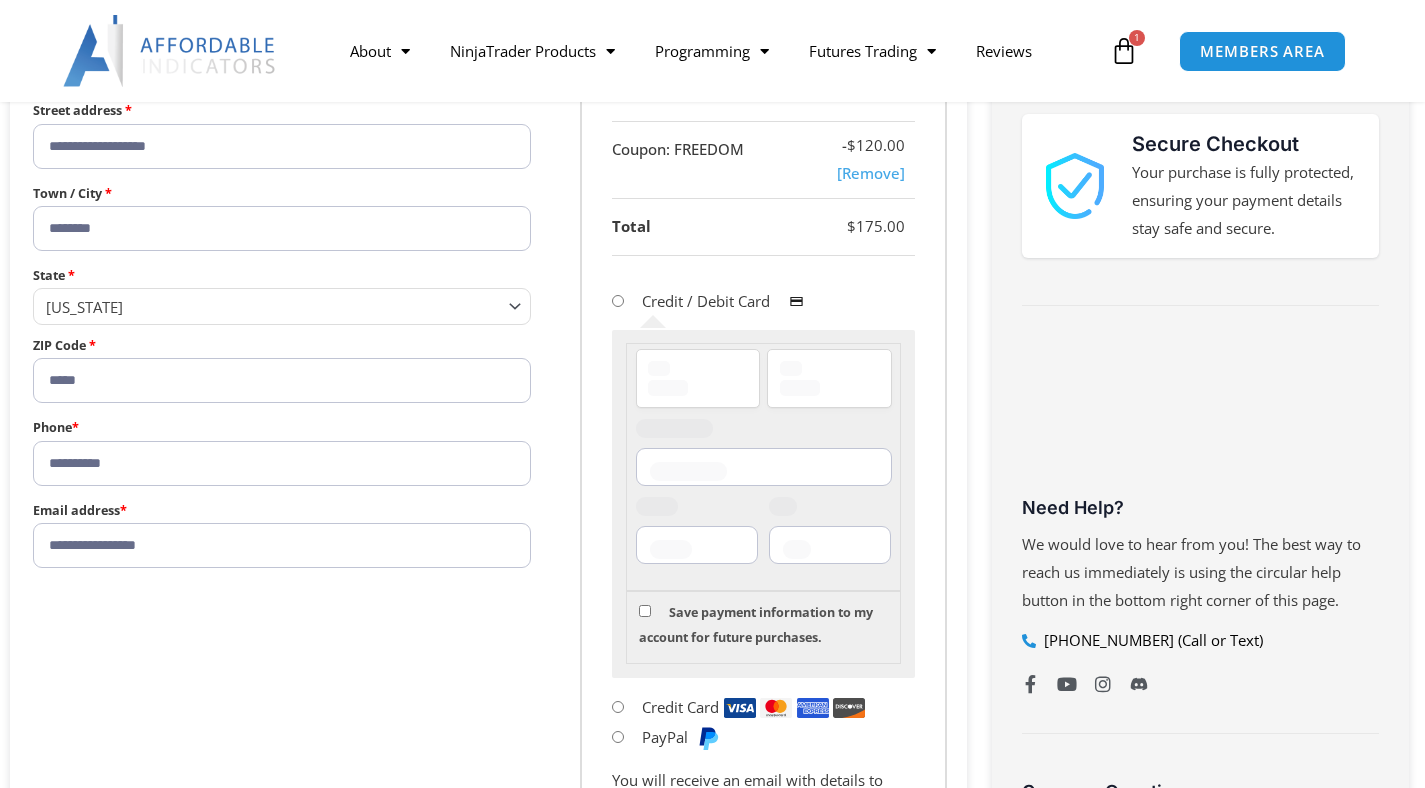 scroll, scrollTop: 550, scrollLeft: 0, axis: vertical 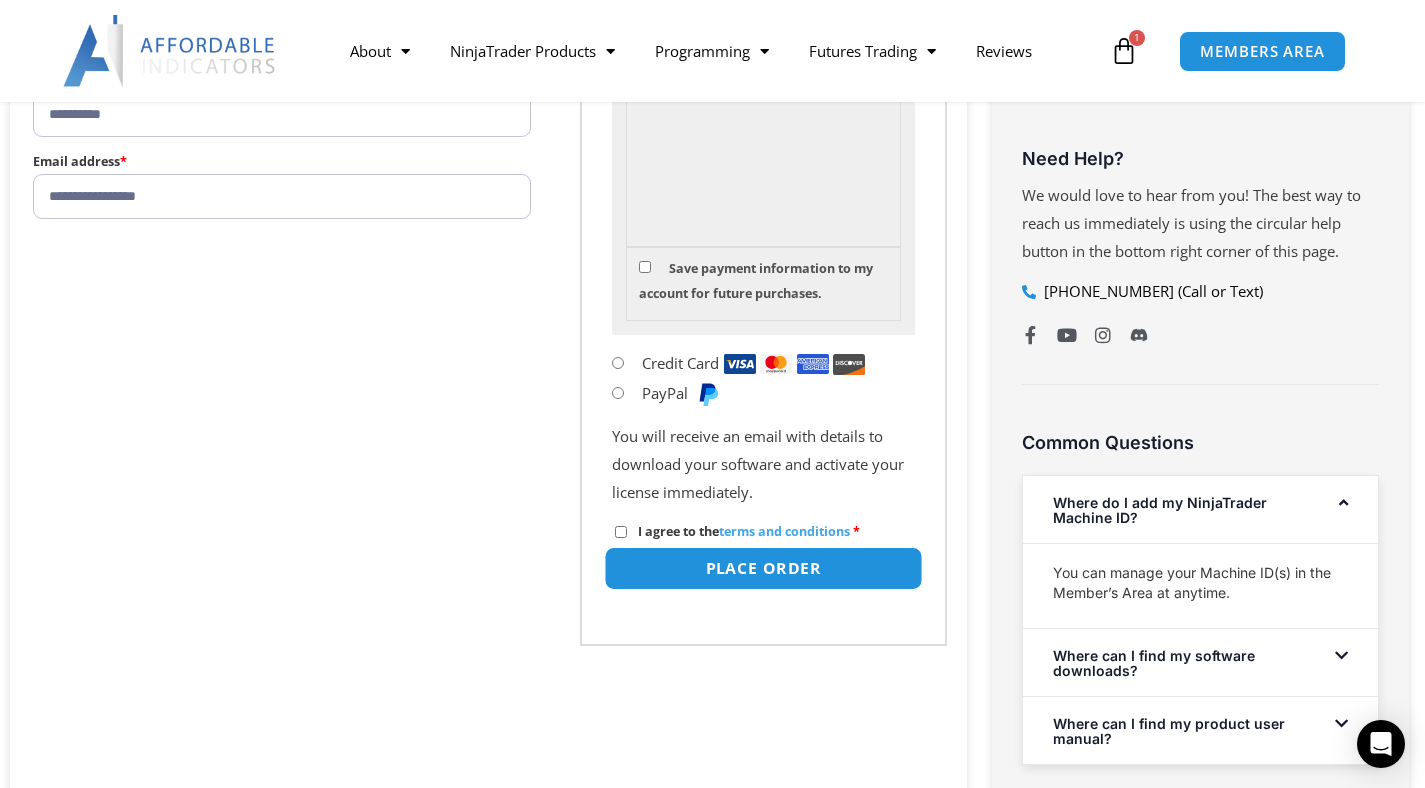 click on "Place order" at bounding box center (764, 568) 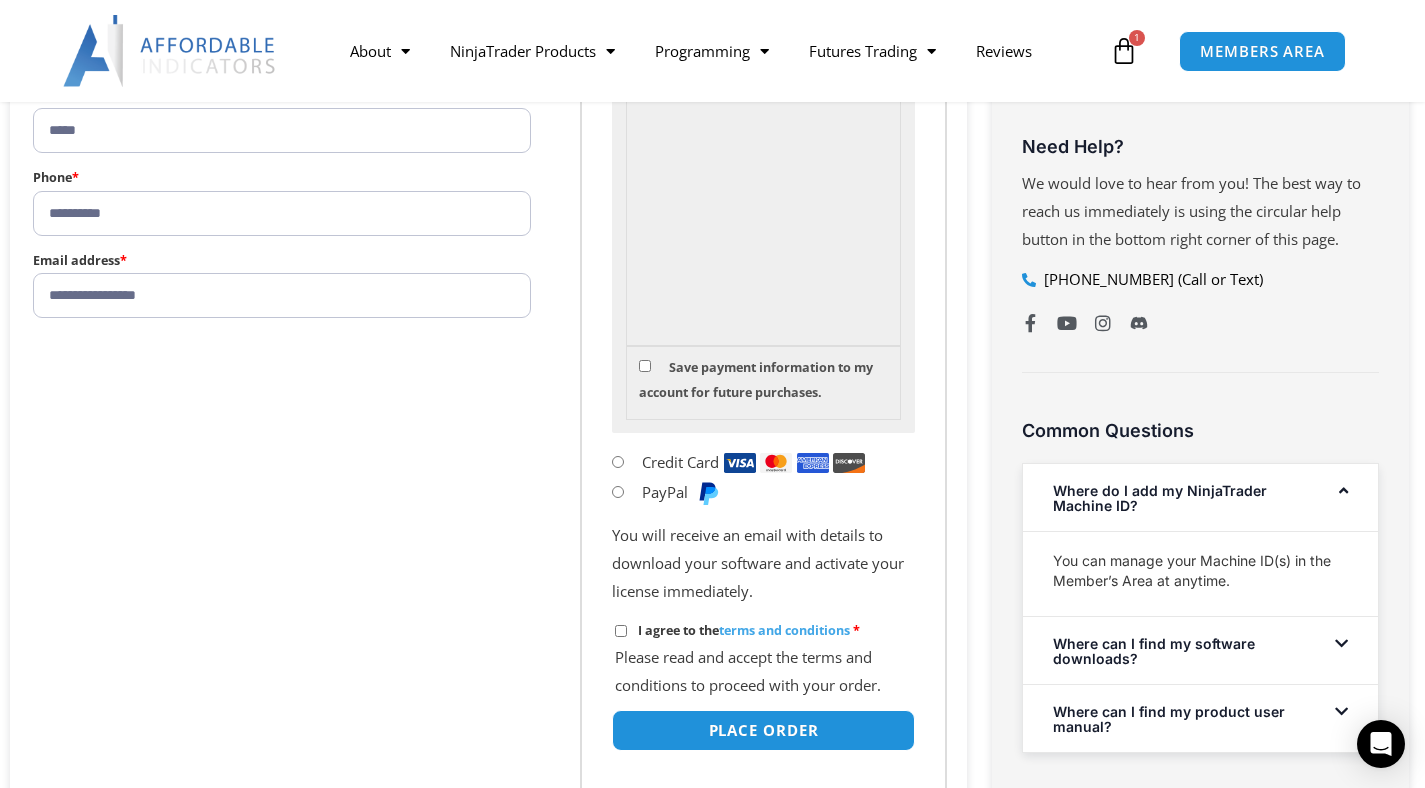 scroll, scrollTop: 915, scrollLeft: 0, axis: vertical 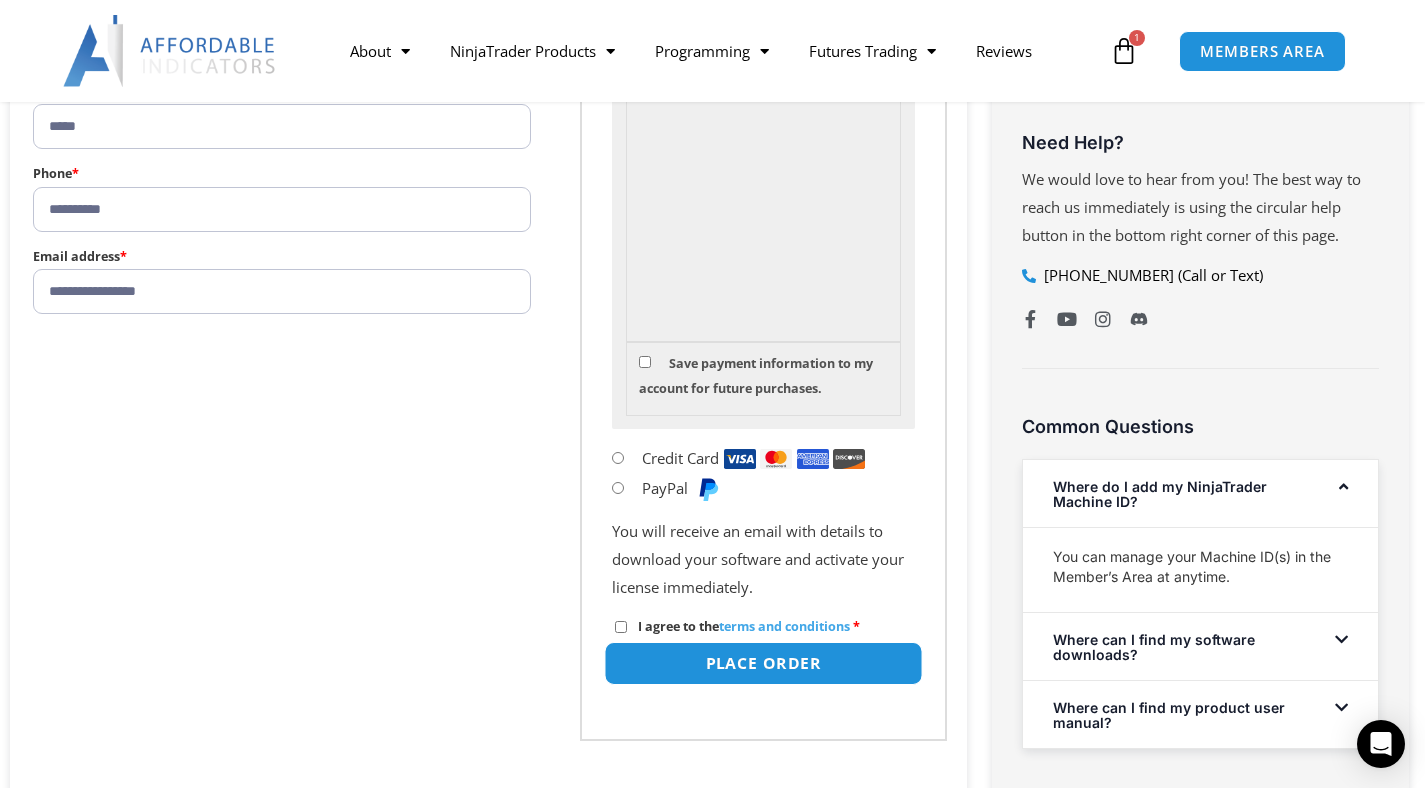 click on "Place order" at bounding box center [764, 663] 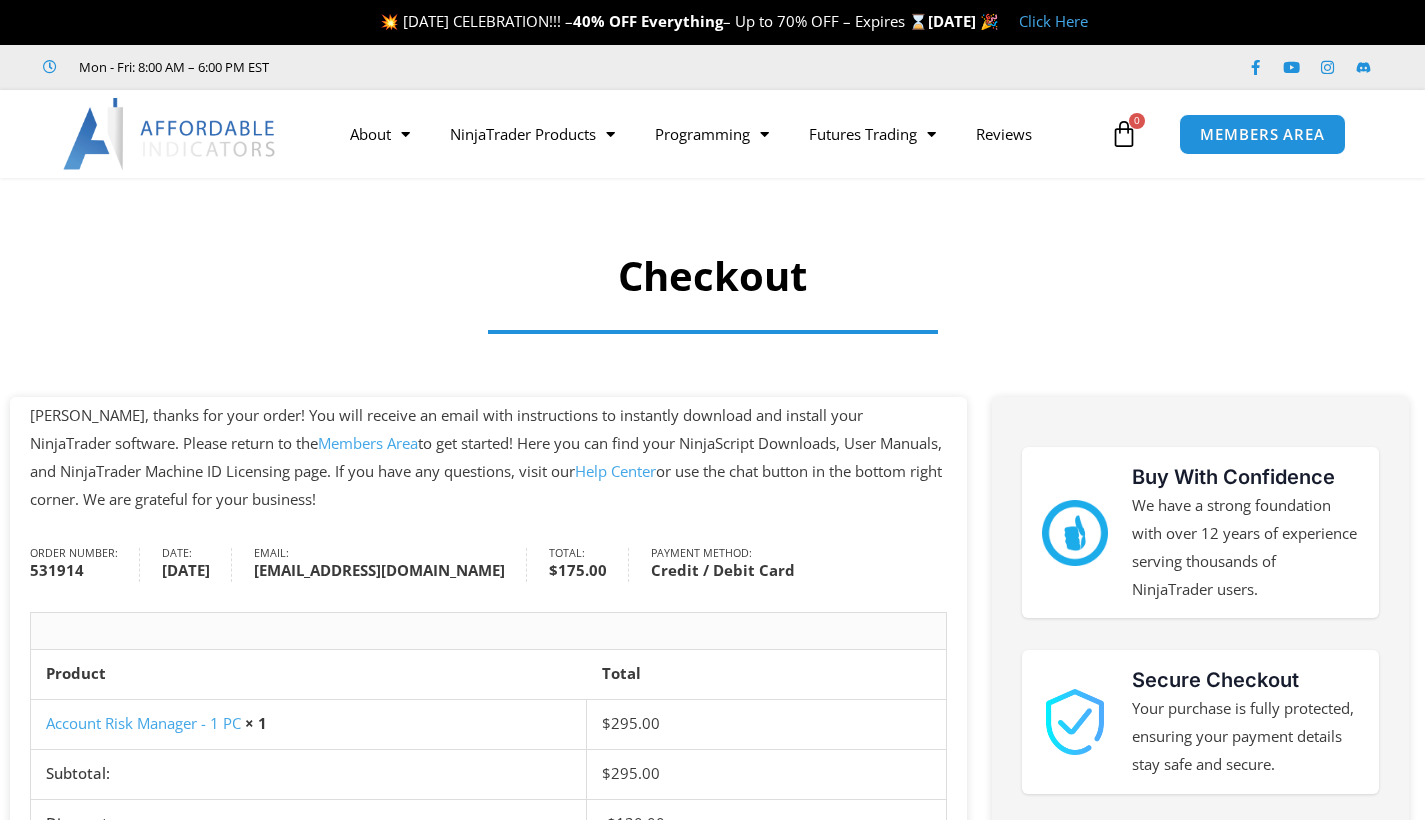 scroll, scrollTop: 0, scrollLeft: 0, axis: both 